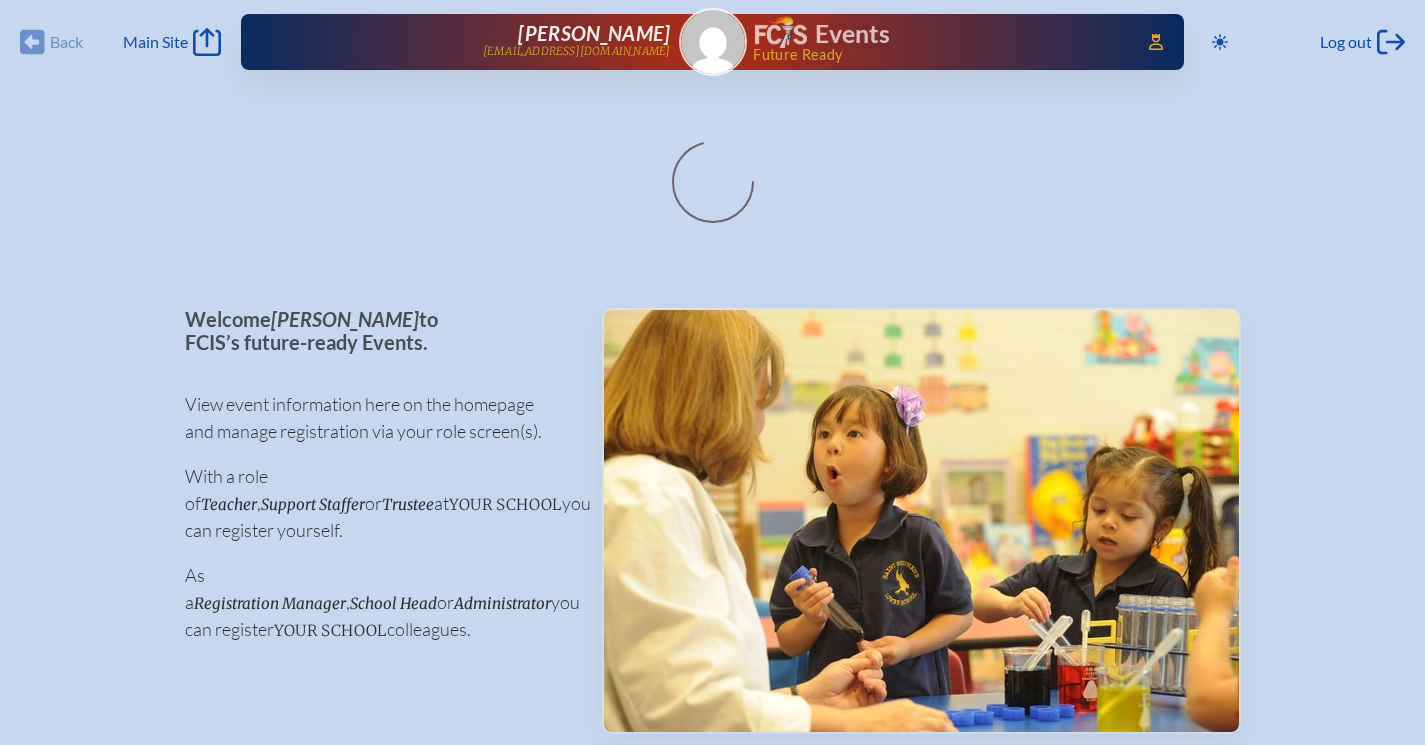 scroll, scrollTop: 0, scrollLeft: 0, axis: both 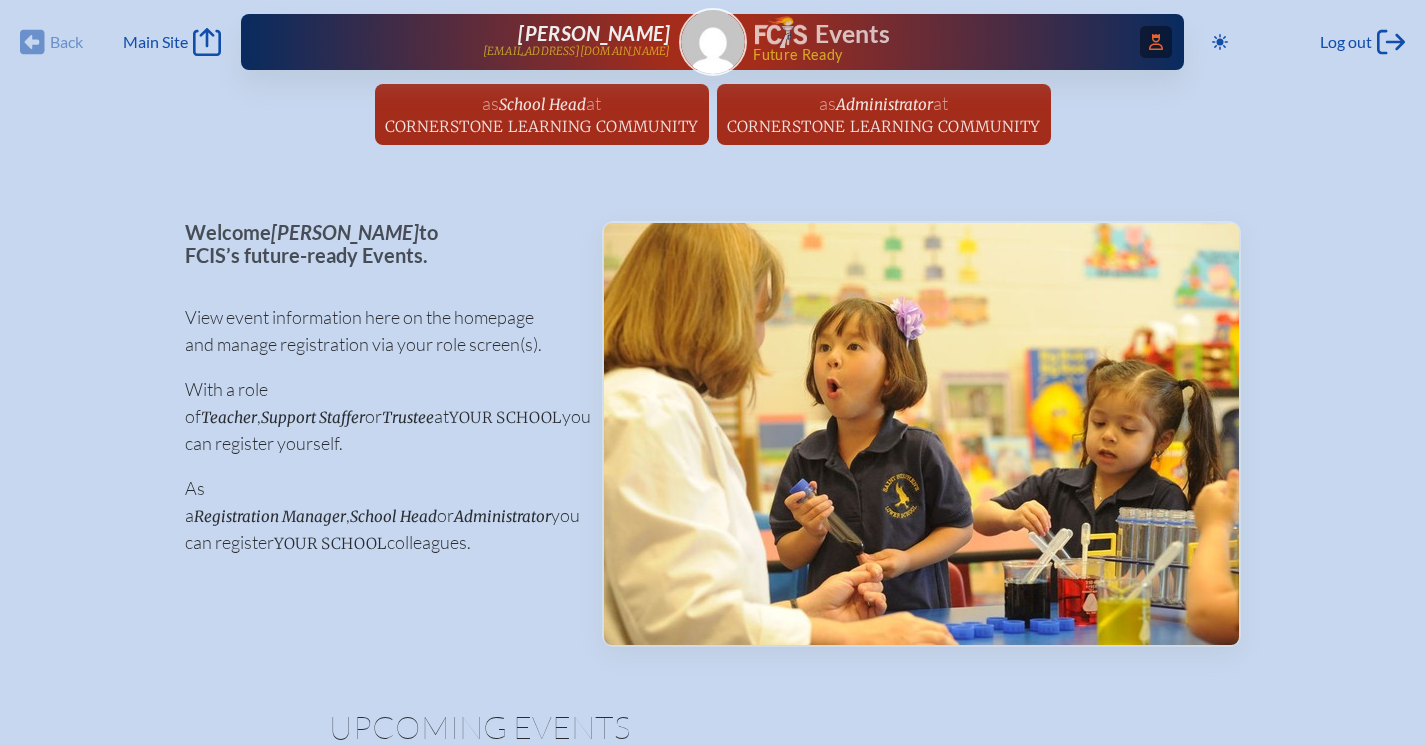 click on "Access Users..." 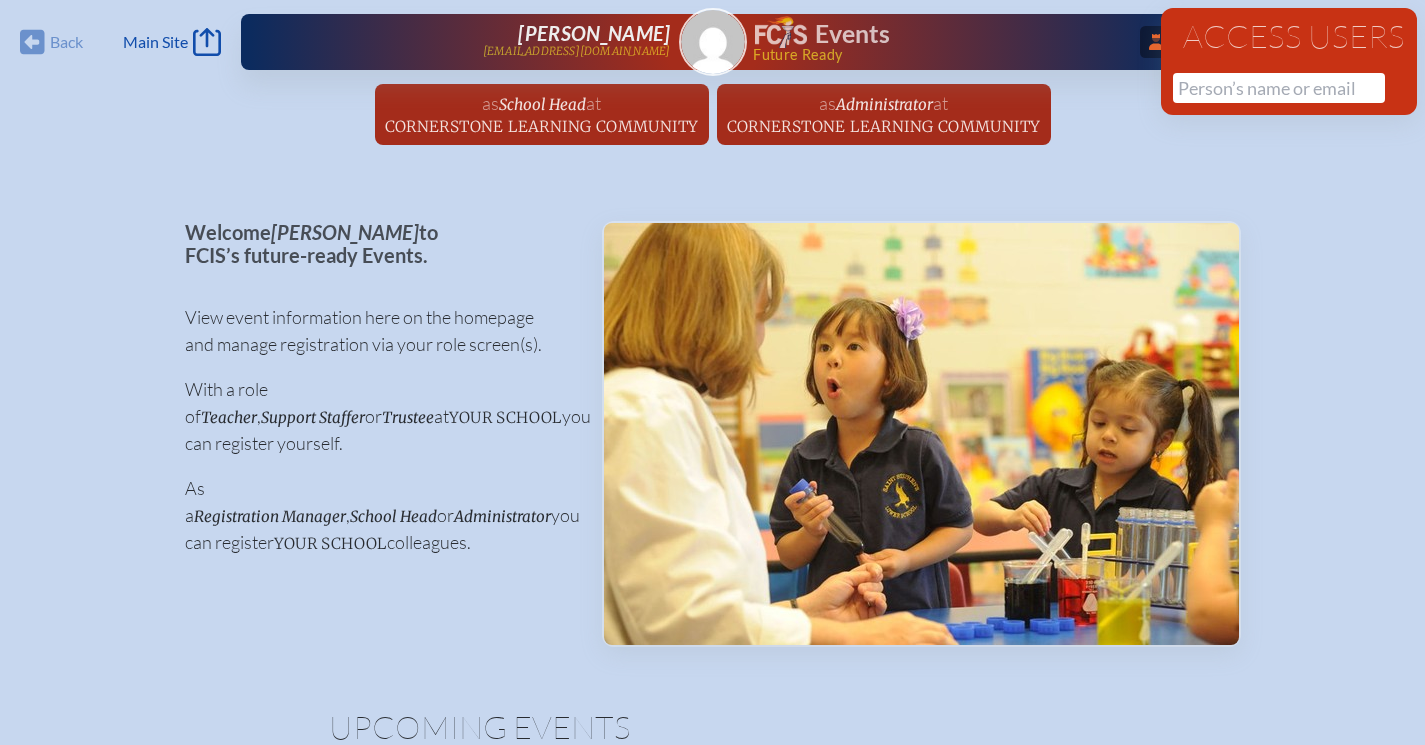click on "Access Users  No results found" at bounding box center (1289, 61) 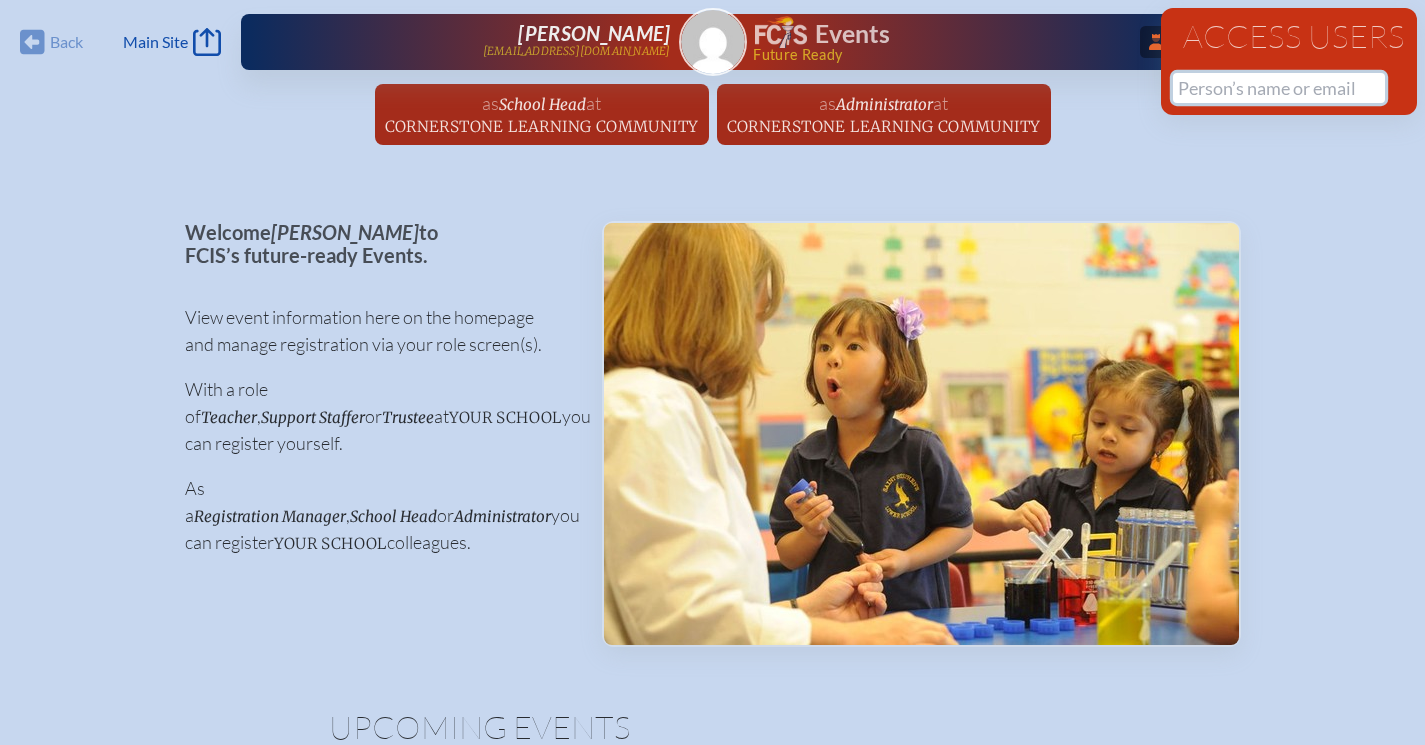 click at bounding box center [1279, 88] 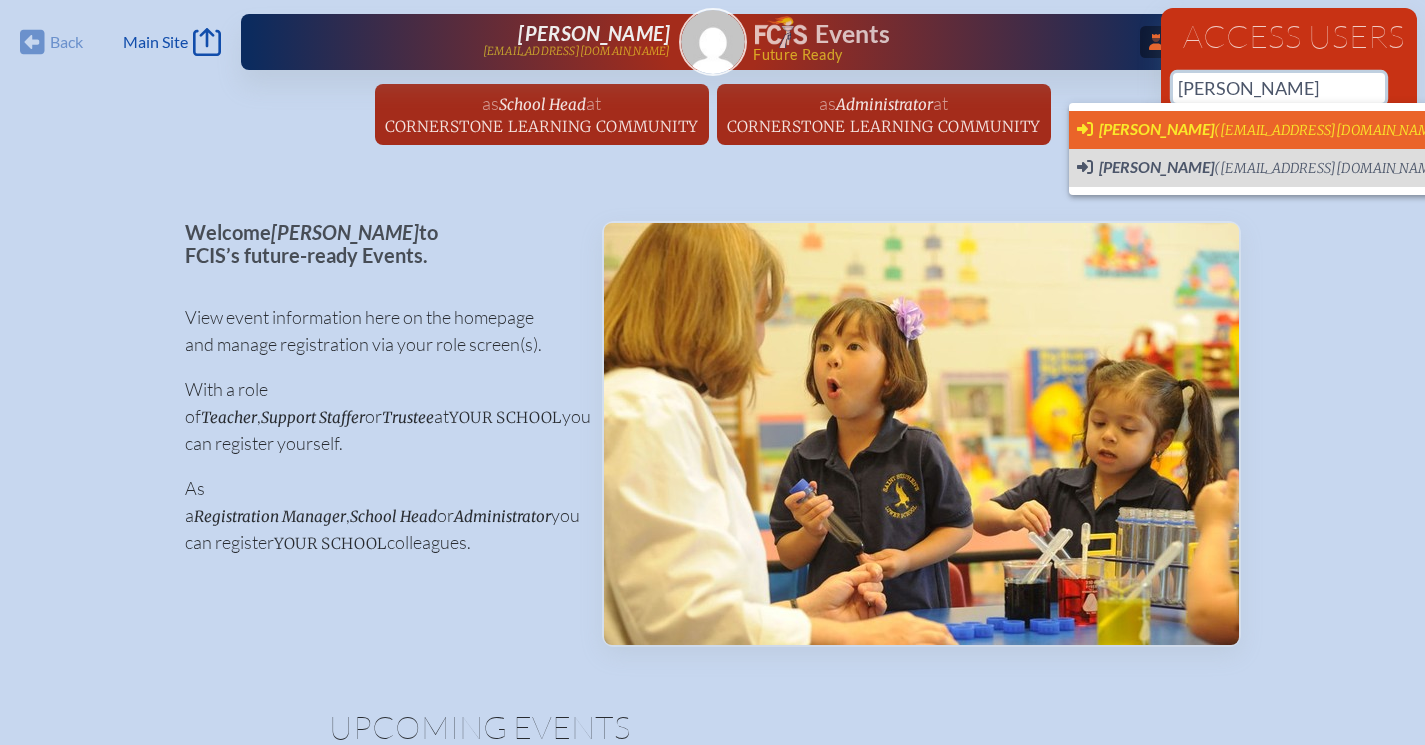 scroll, scrollTop: 0, scrollLeft: 15, axis: horizontal 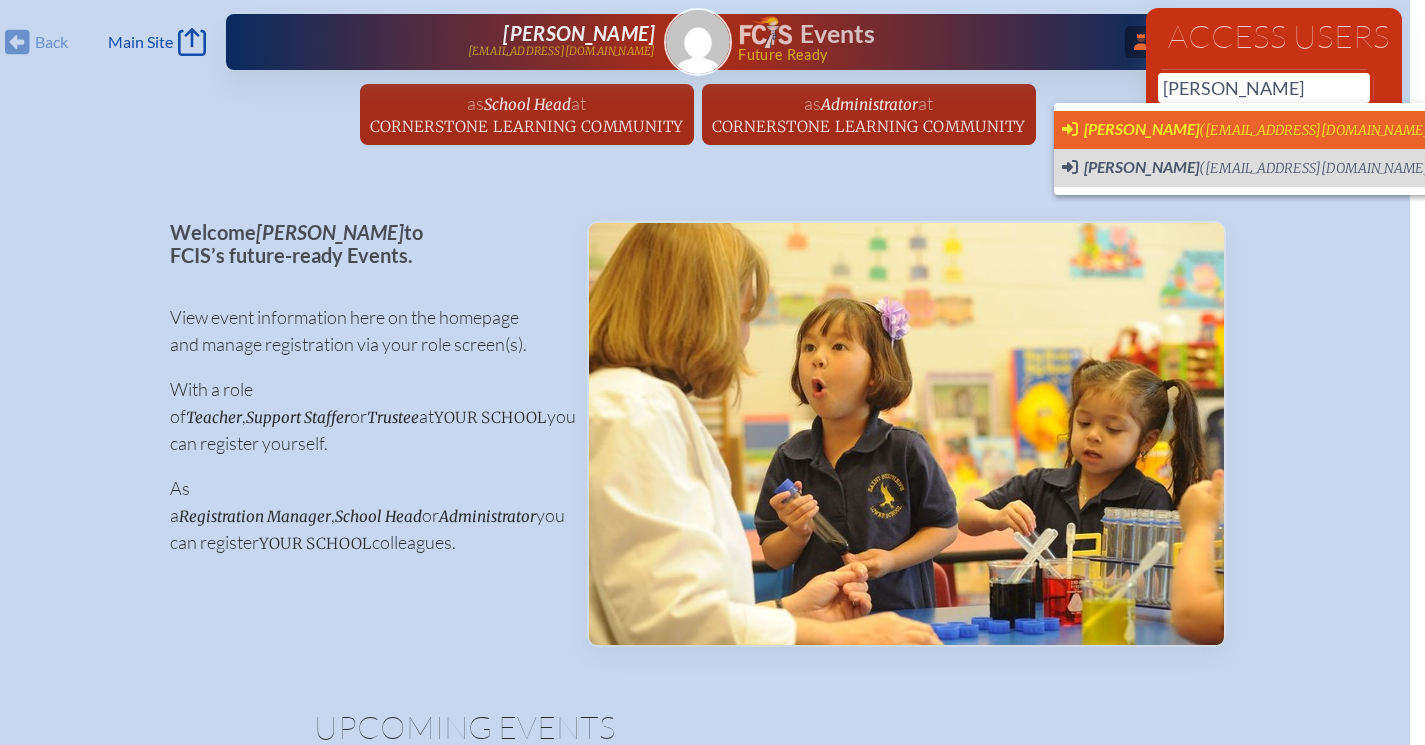 click on "[PERSON_NAME]" at bounding box center [1141, 128] 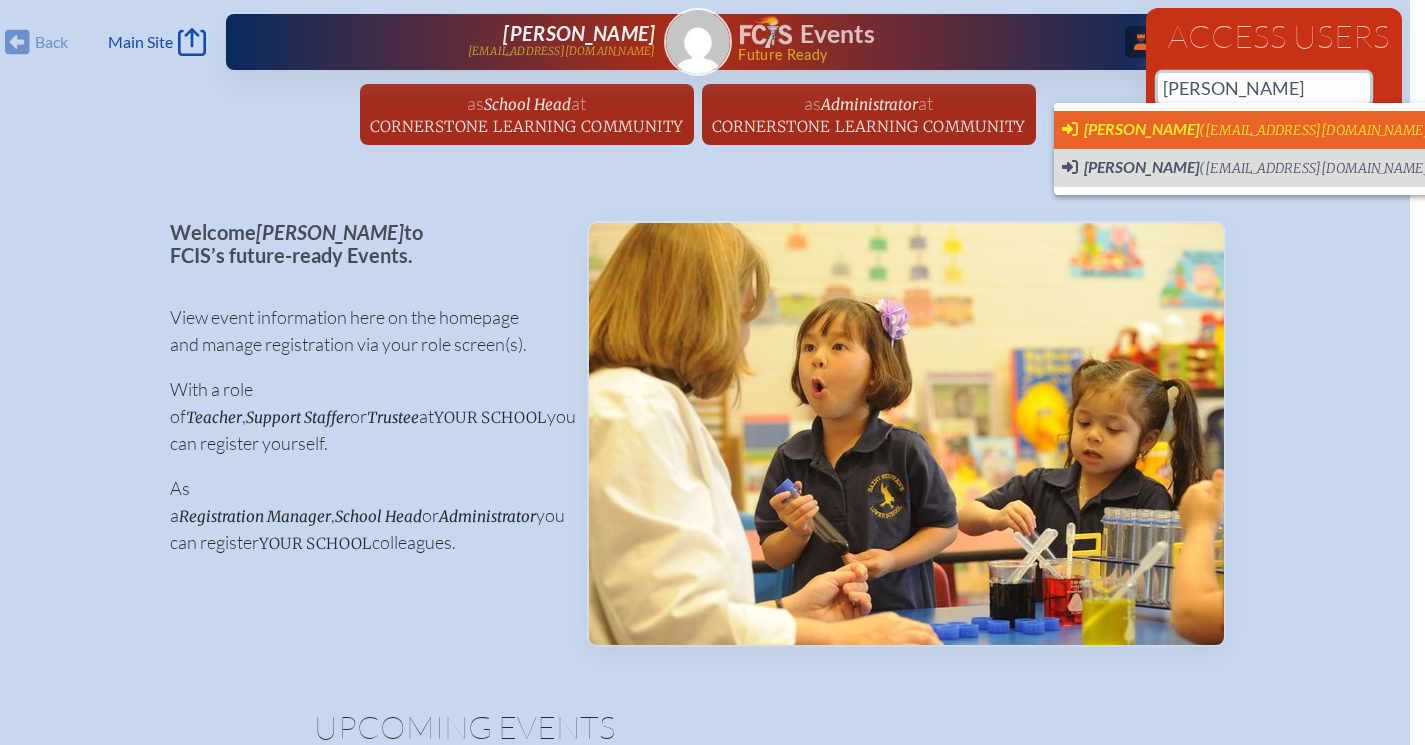type on "[EMAIL_ADDRESS][DOMAIN_NAME]" 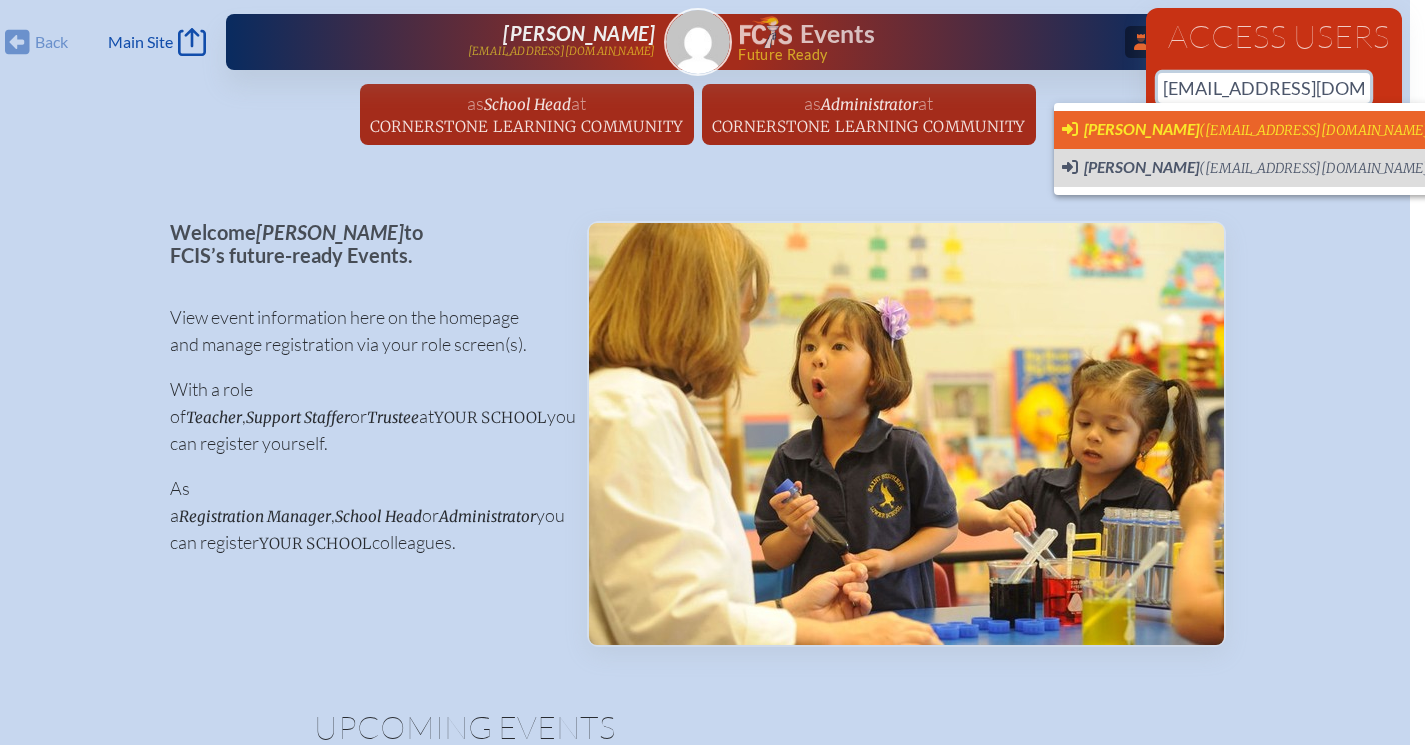 type 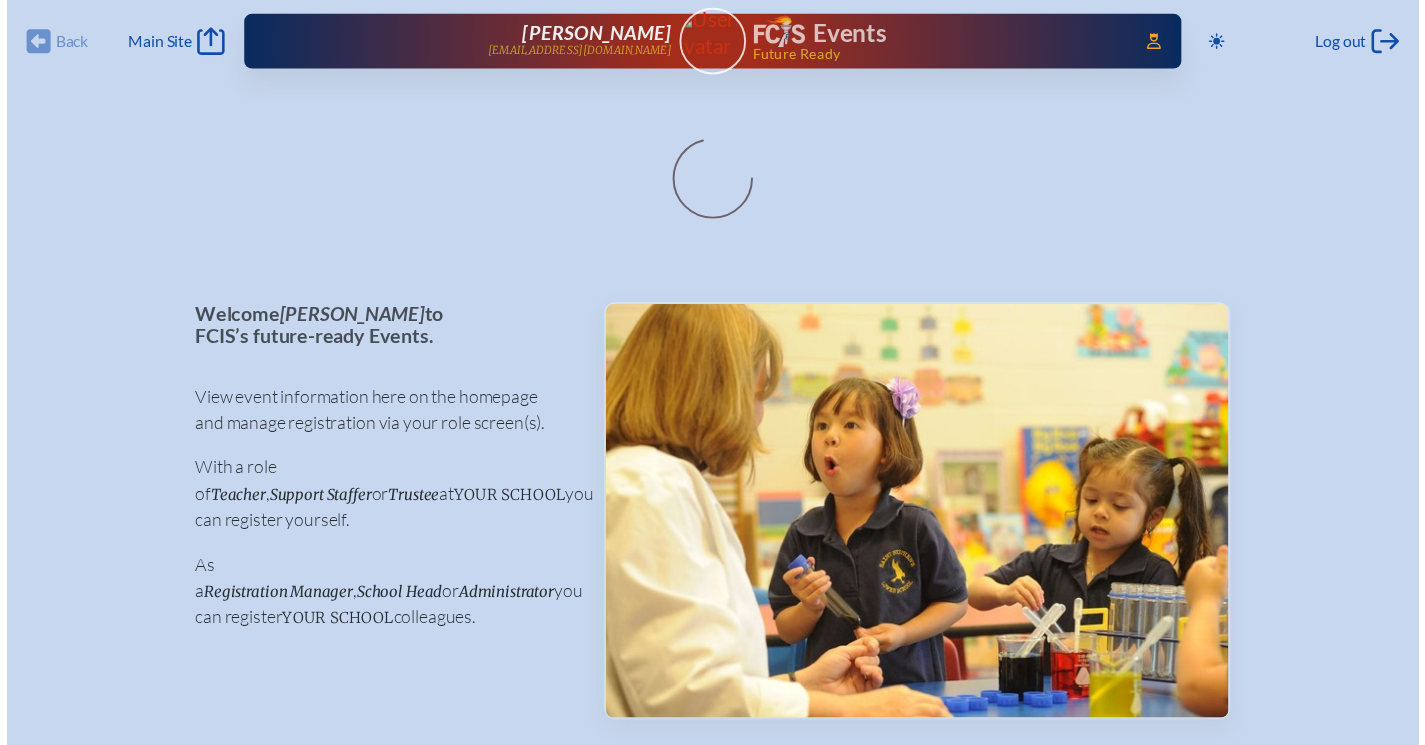 scroll, scrollTop: 0, scrollLeft: 0, axis: both 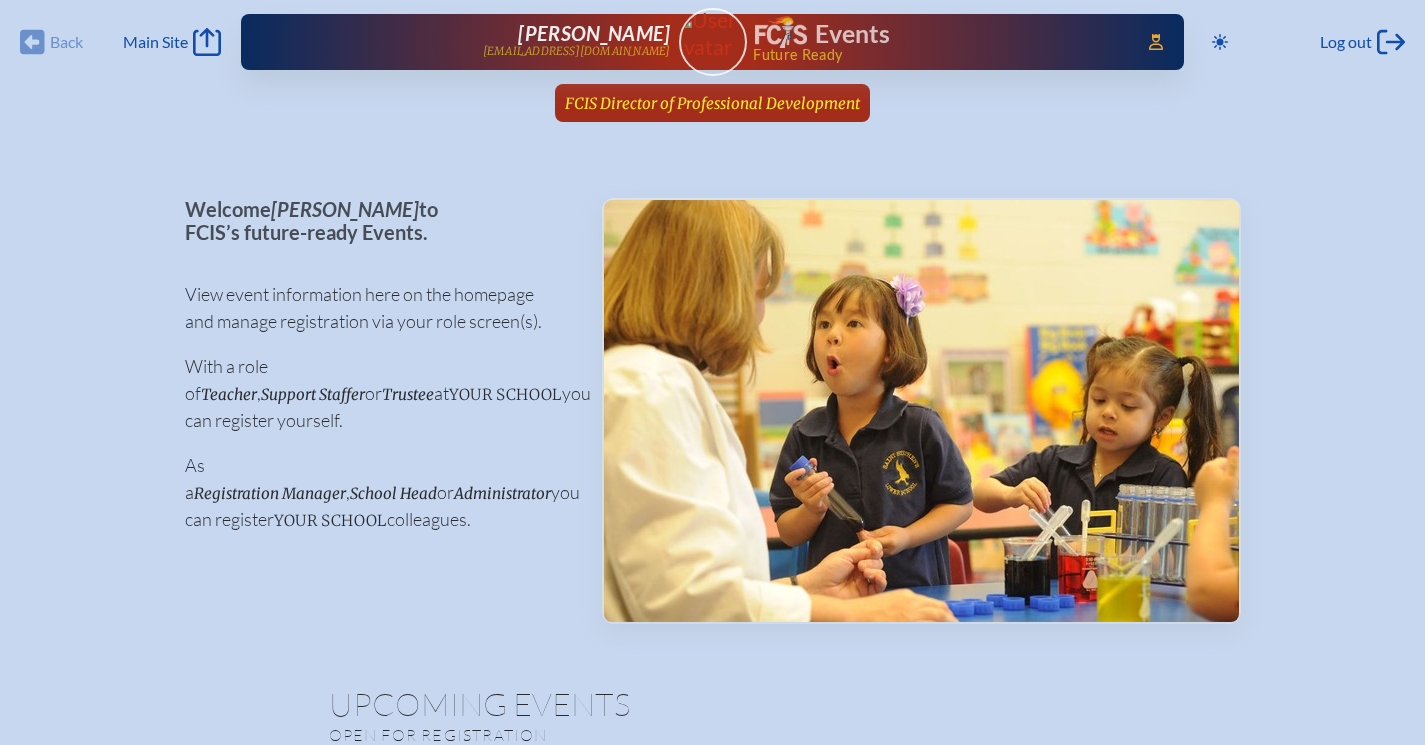 click on "FCIS Director of Professional Development" at bounding box center [712, 103] 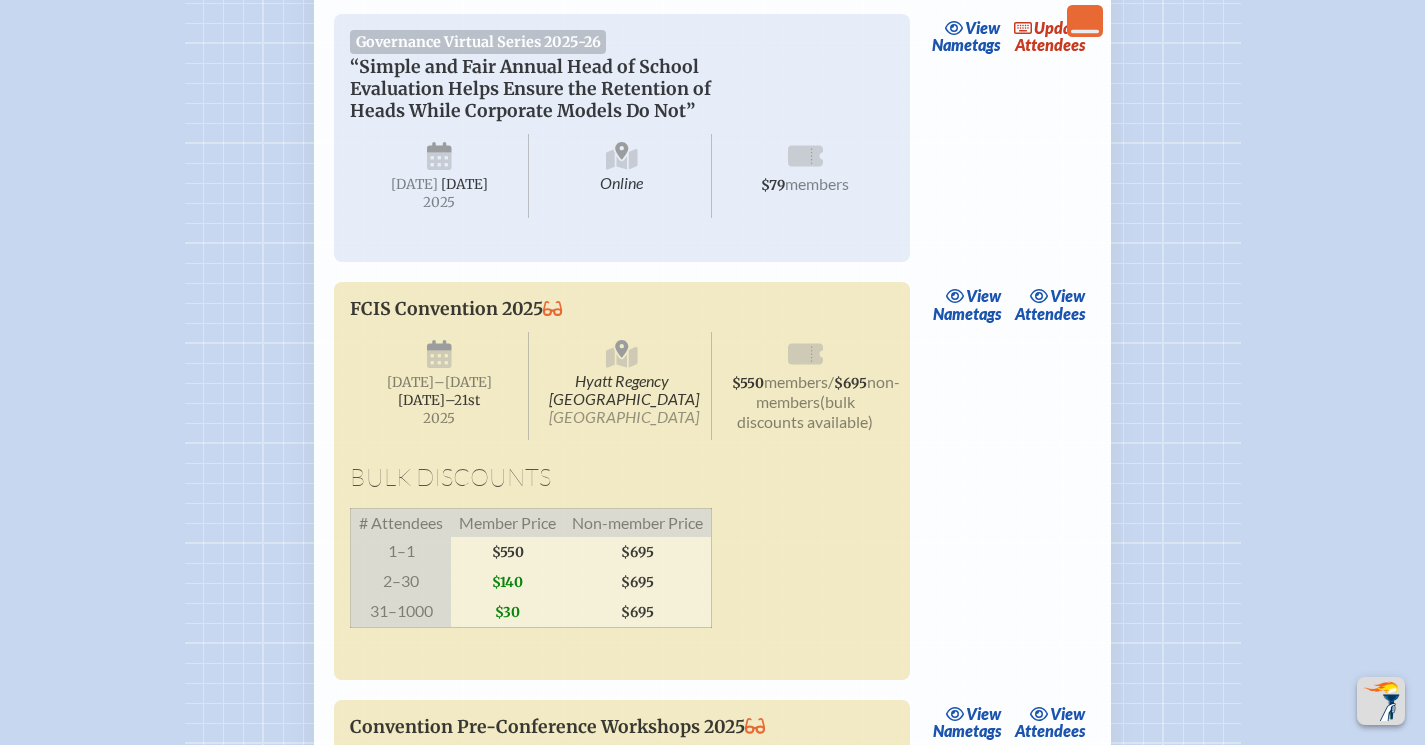 scroll, scrollTop: 4705, scrollLeft: 0, axis: vertical 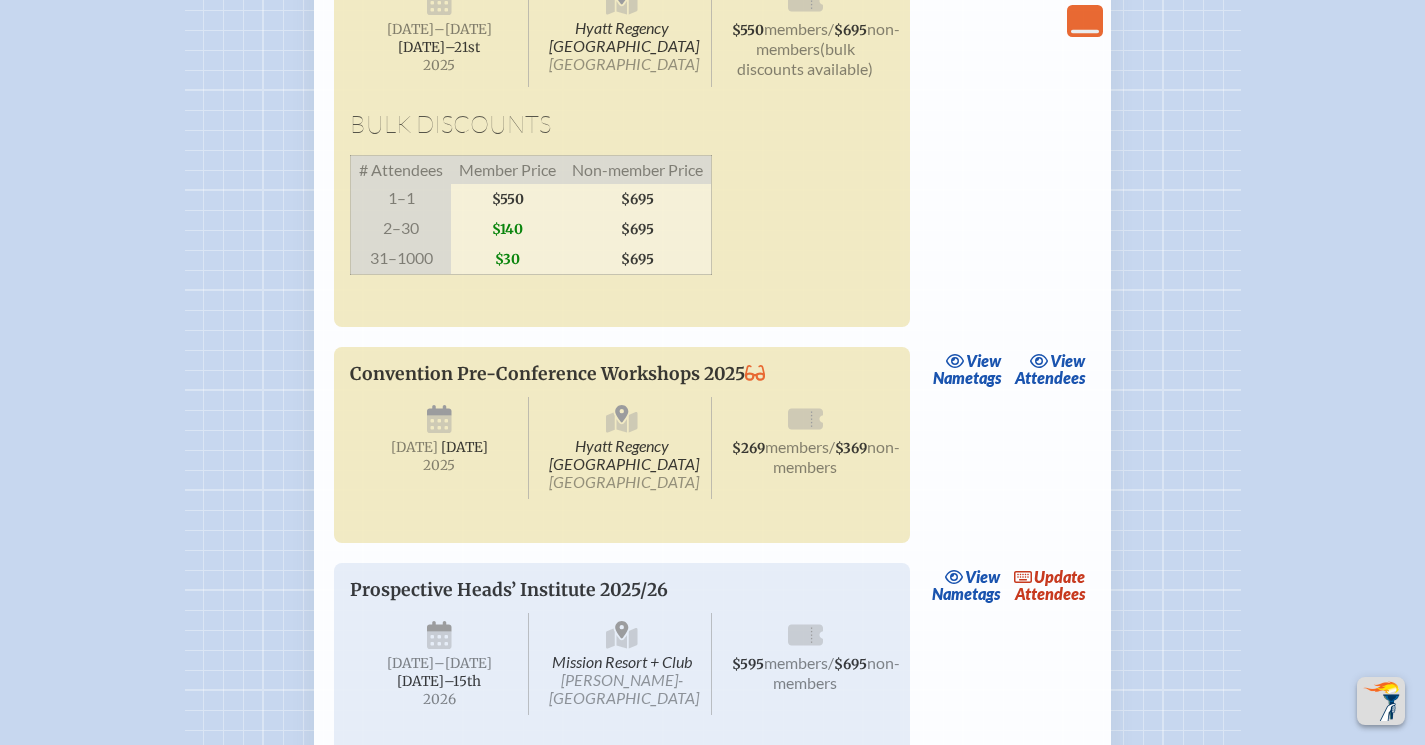click on "Convention Pre-Conference Workshops 2025" at bounding box center [602, 374] 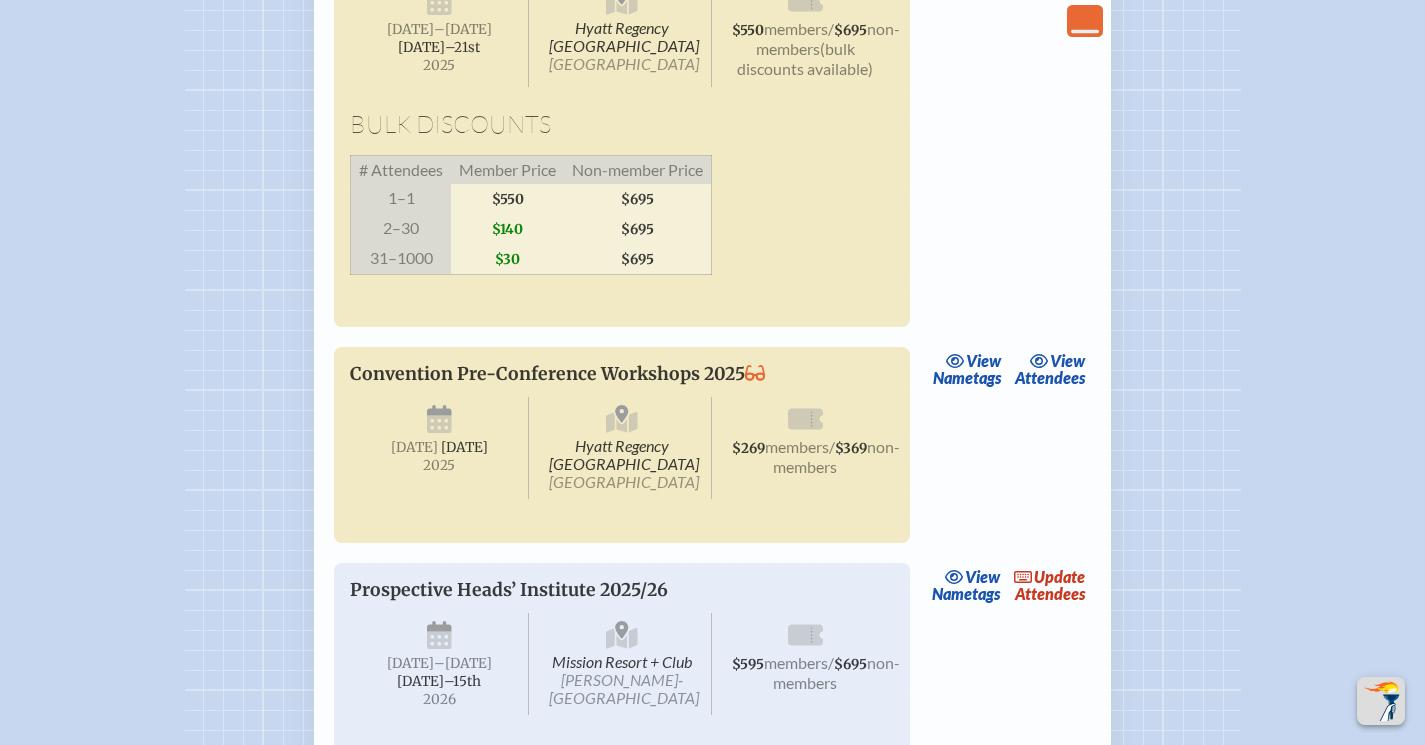 click on "Hyatt Regency Jacksonville Riverfront Jacksonville" at bounding box center [622, 448] 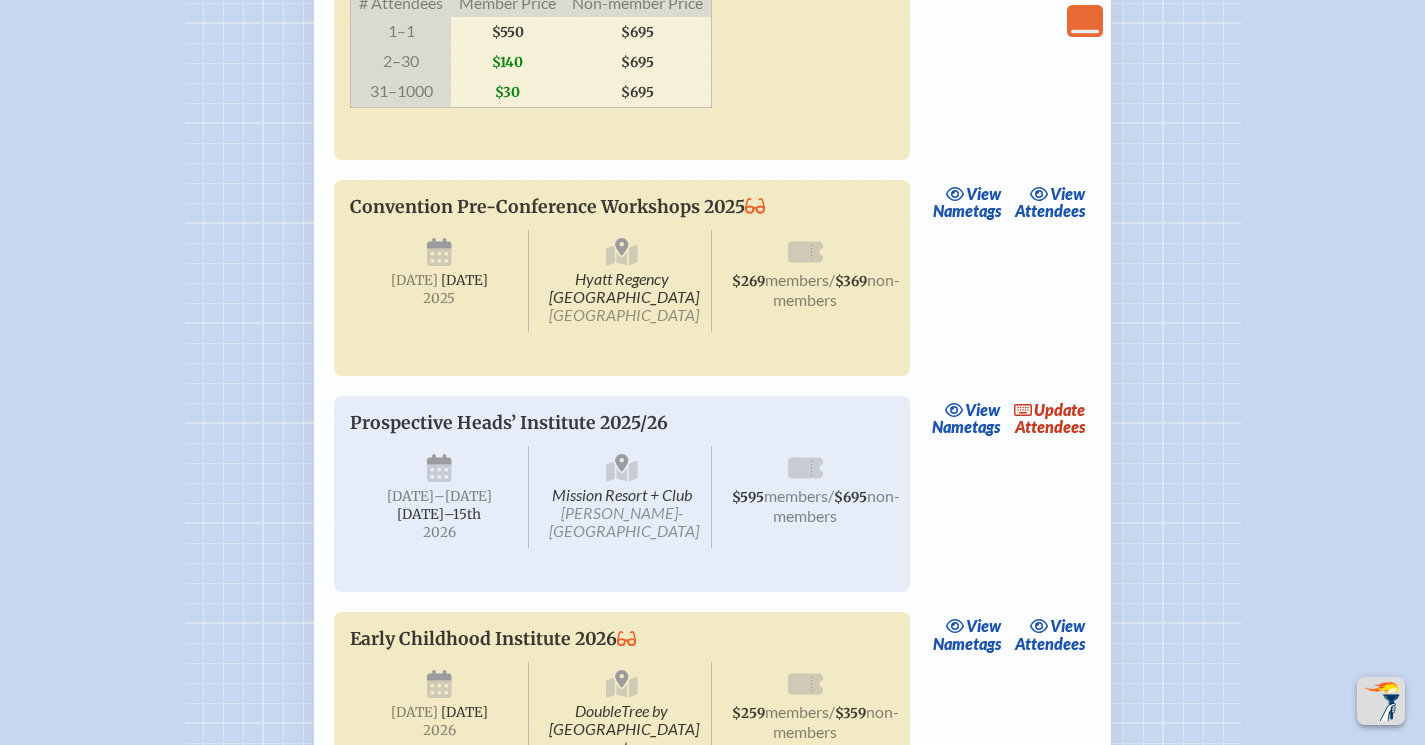 scroll, scrollTop: 4995, scrollLeft: 0, axis: vertical 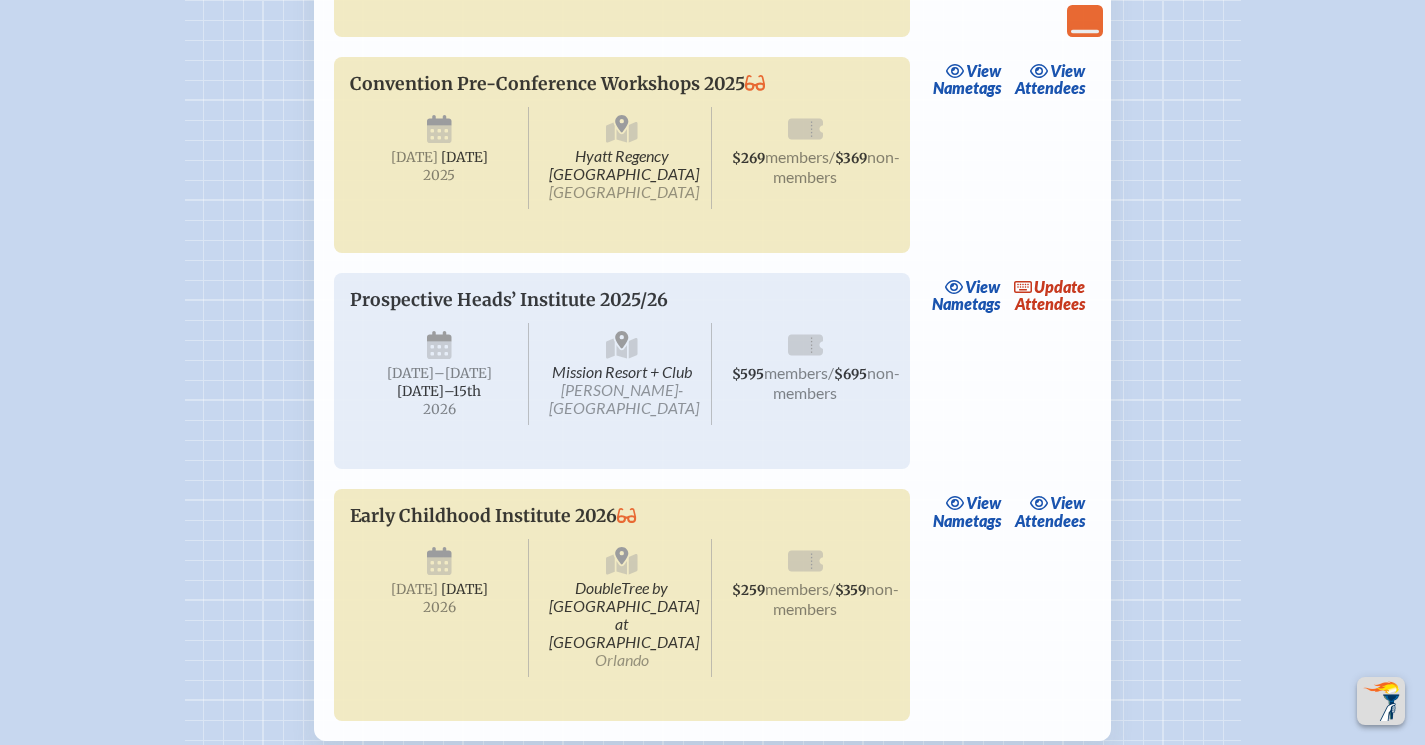 drag, startPoint x: 557, startPoint y: 81, endPoint x: 659, endPoint y: 81, distance: 102 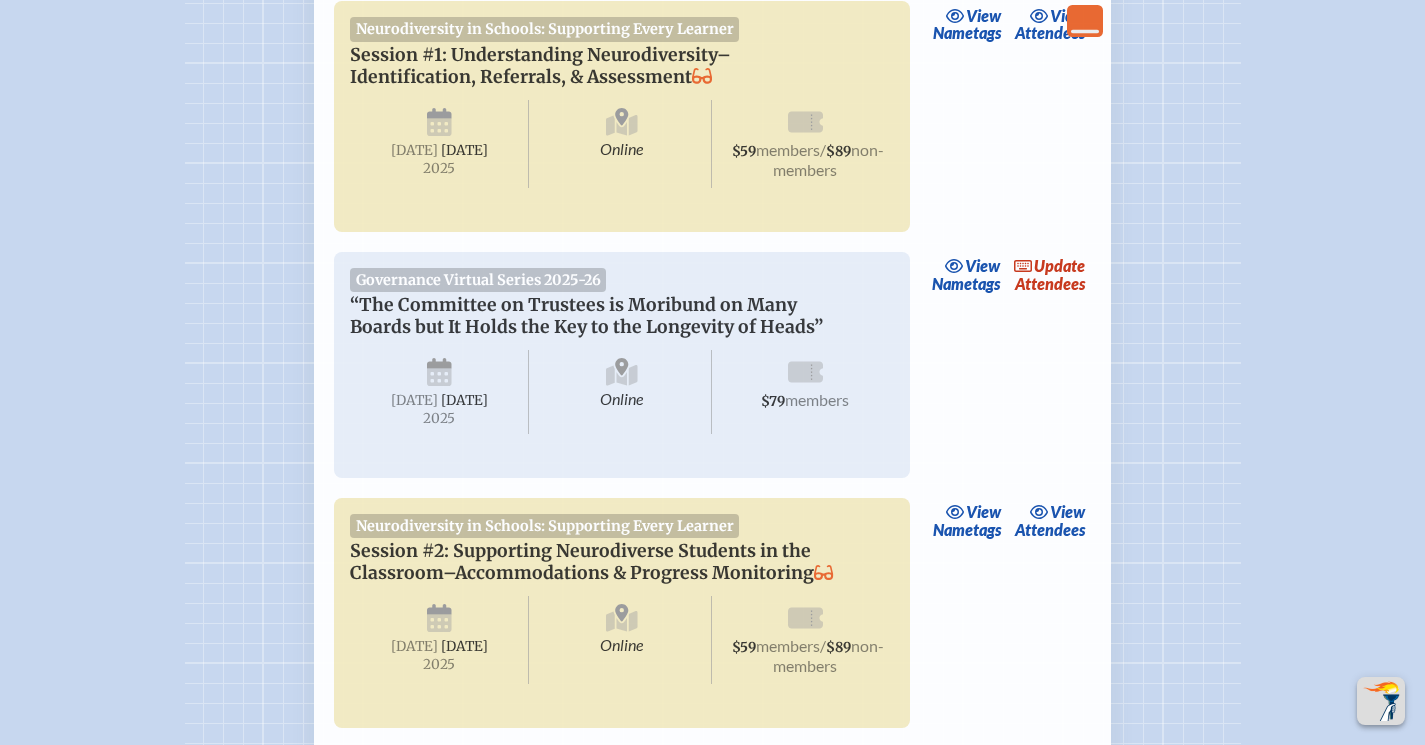 scroll, scrollTop: 2699, scrollLeft: 0, axis: vertical 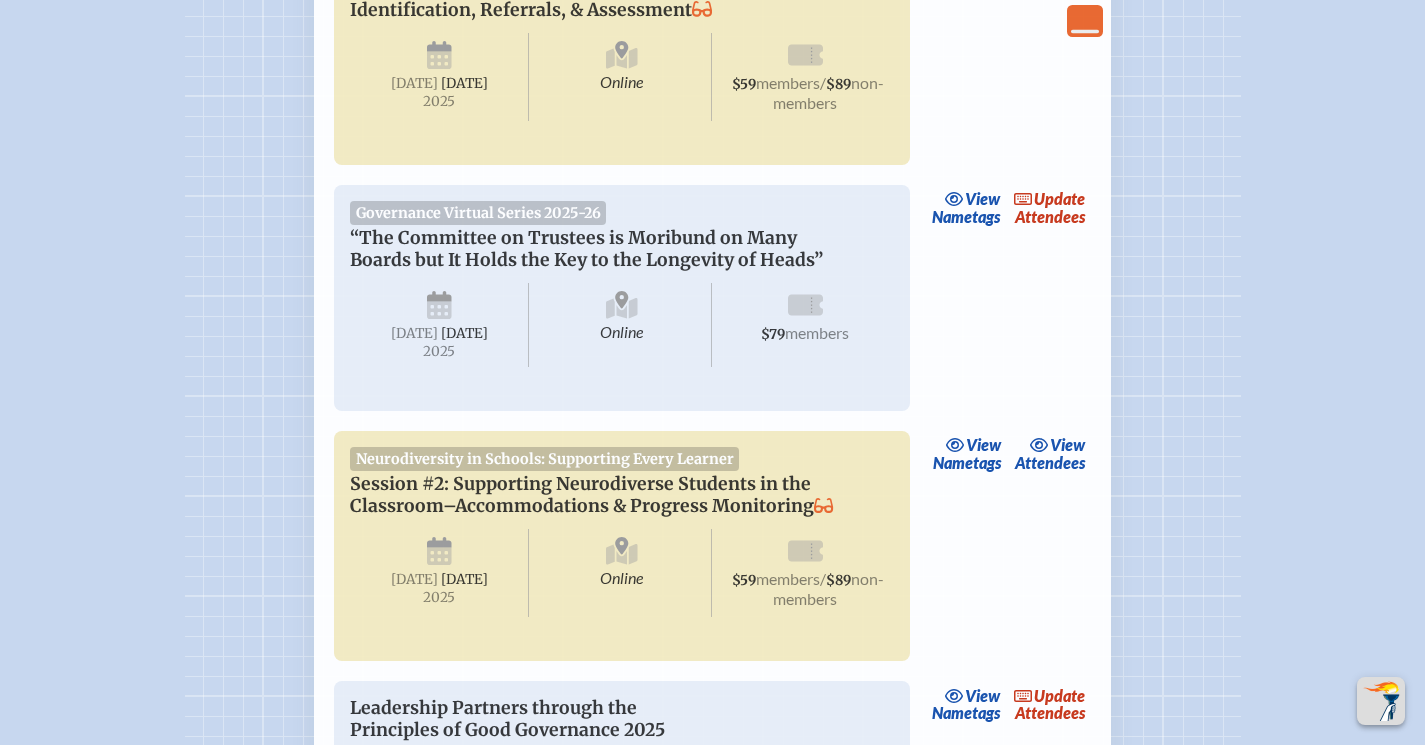 click on "Session #2: Supporting Neurodiverse Students in the Classroom–Accommodations & Progress Monitoring" at bounding box center (602, 495) 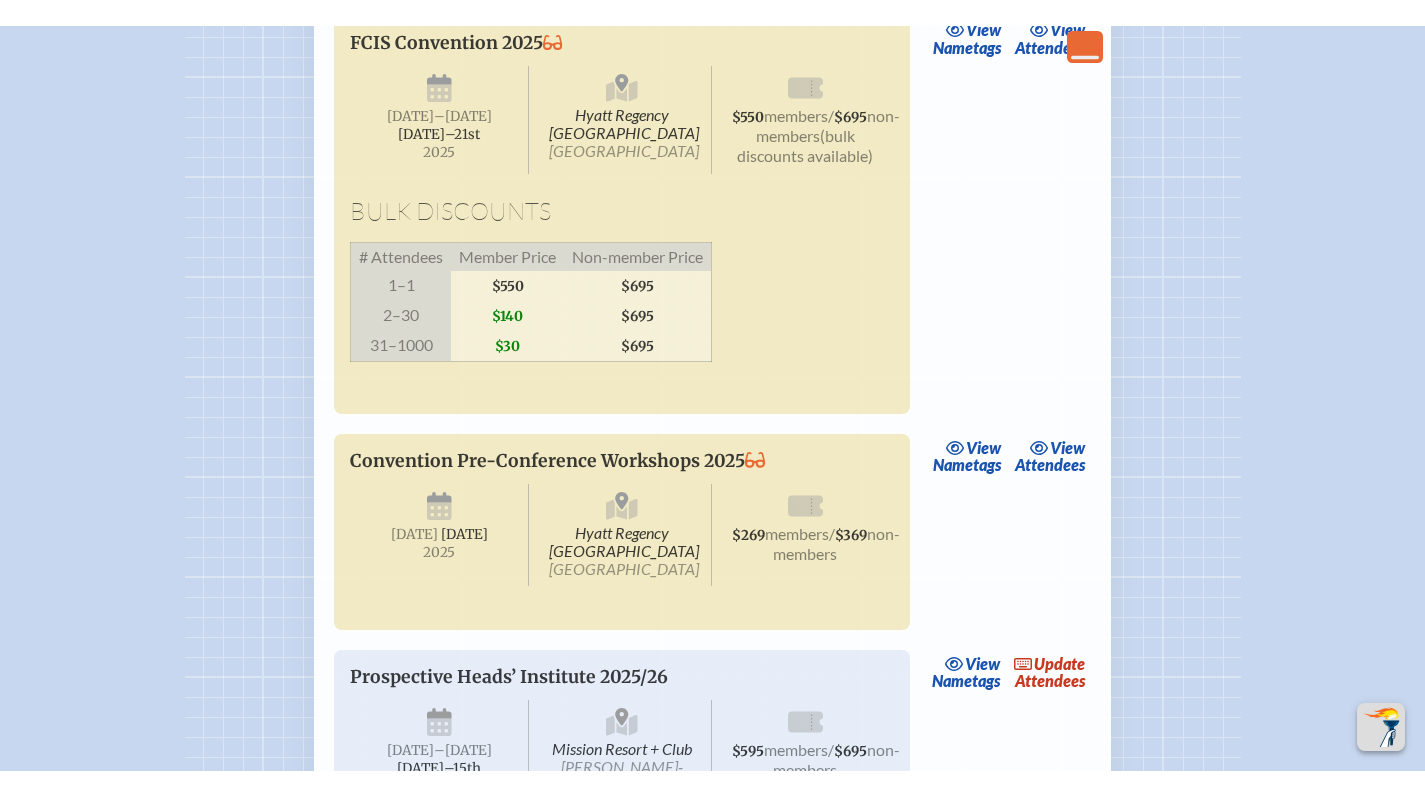scroll, scrollTop: 4676, scrollLeft: 0, axis: vertical 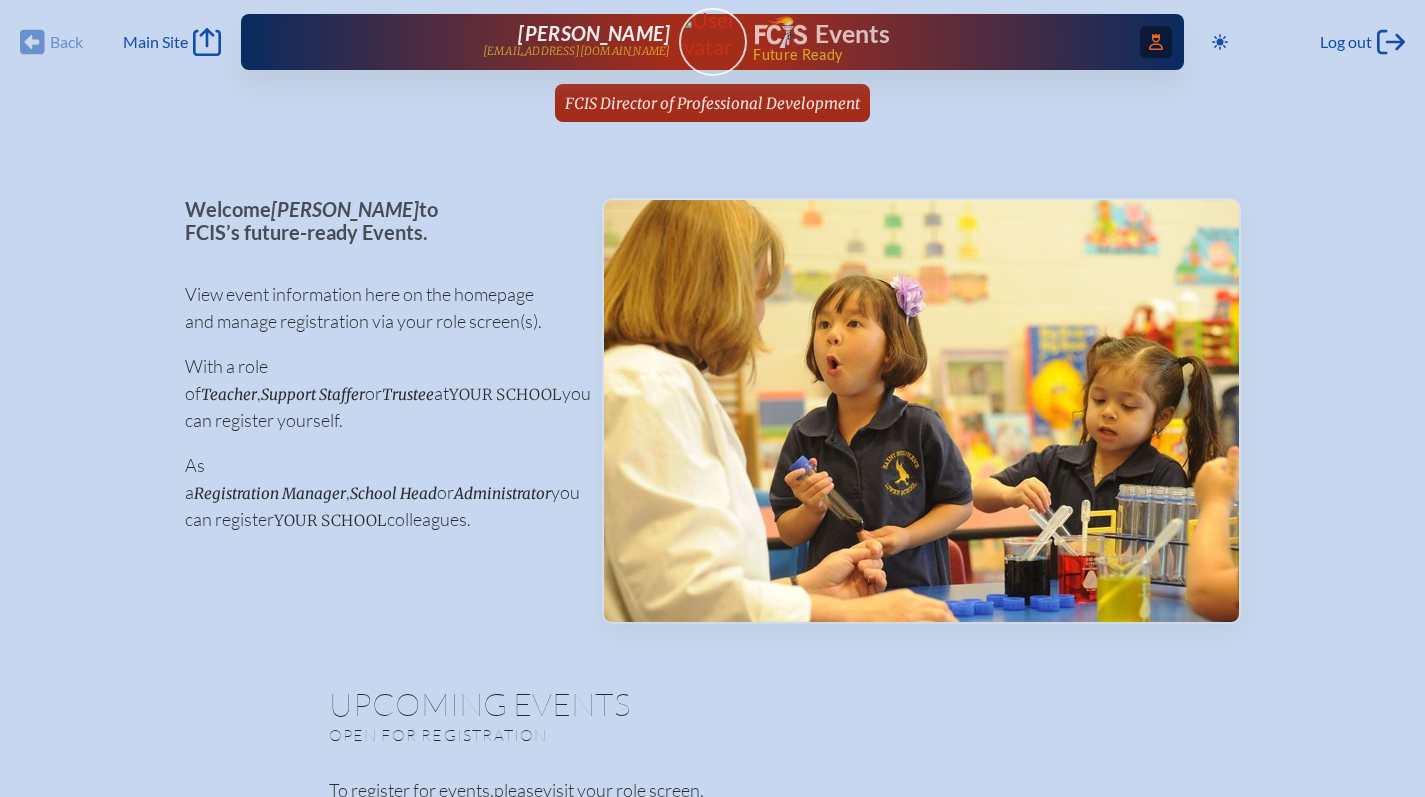 click on "Access Users..." at bounding box center (1156, 42) 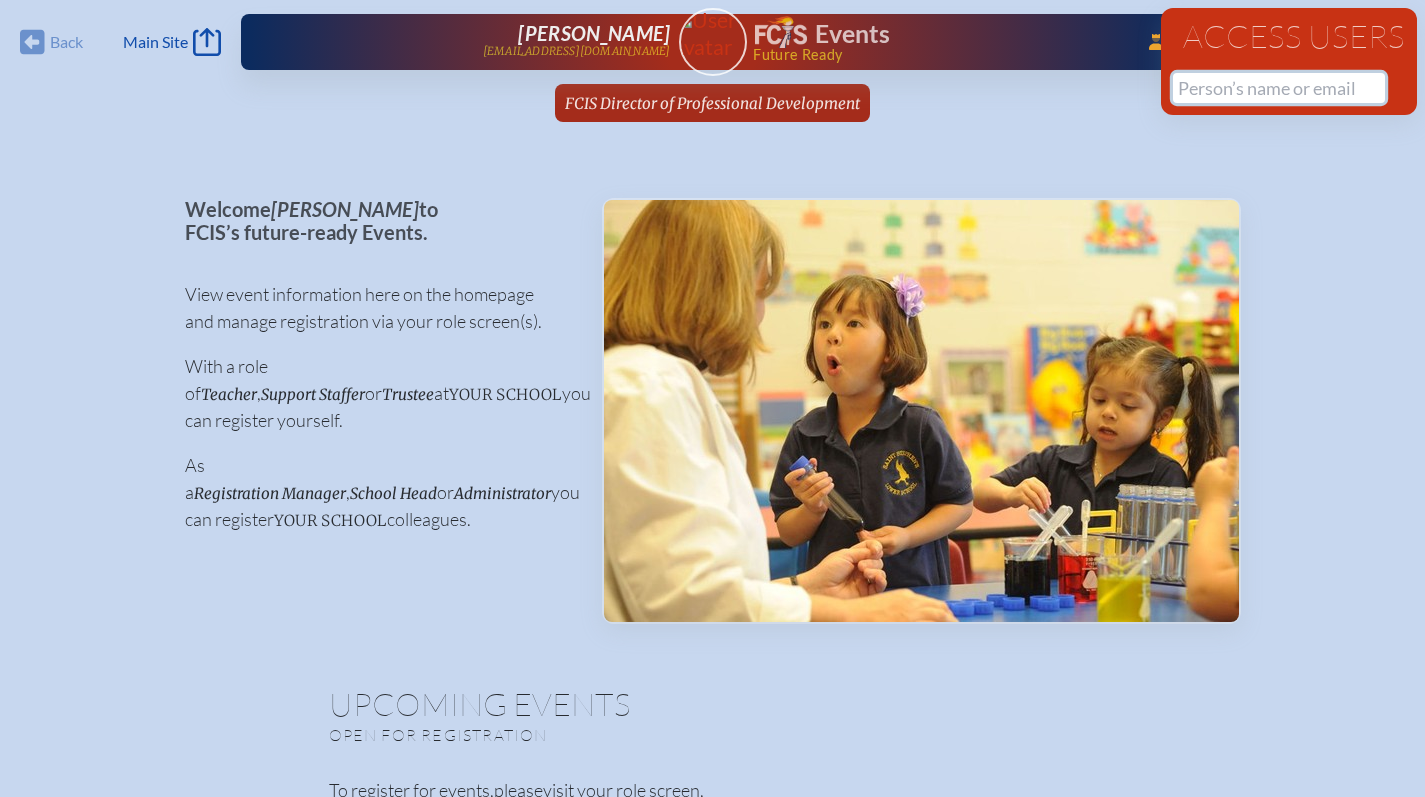 click at bounding box center [1279, 88] 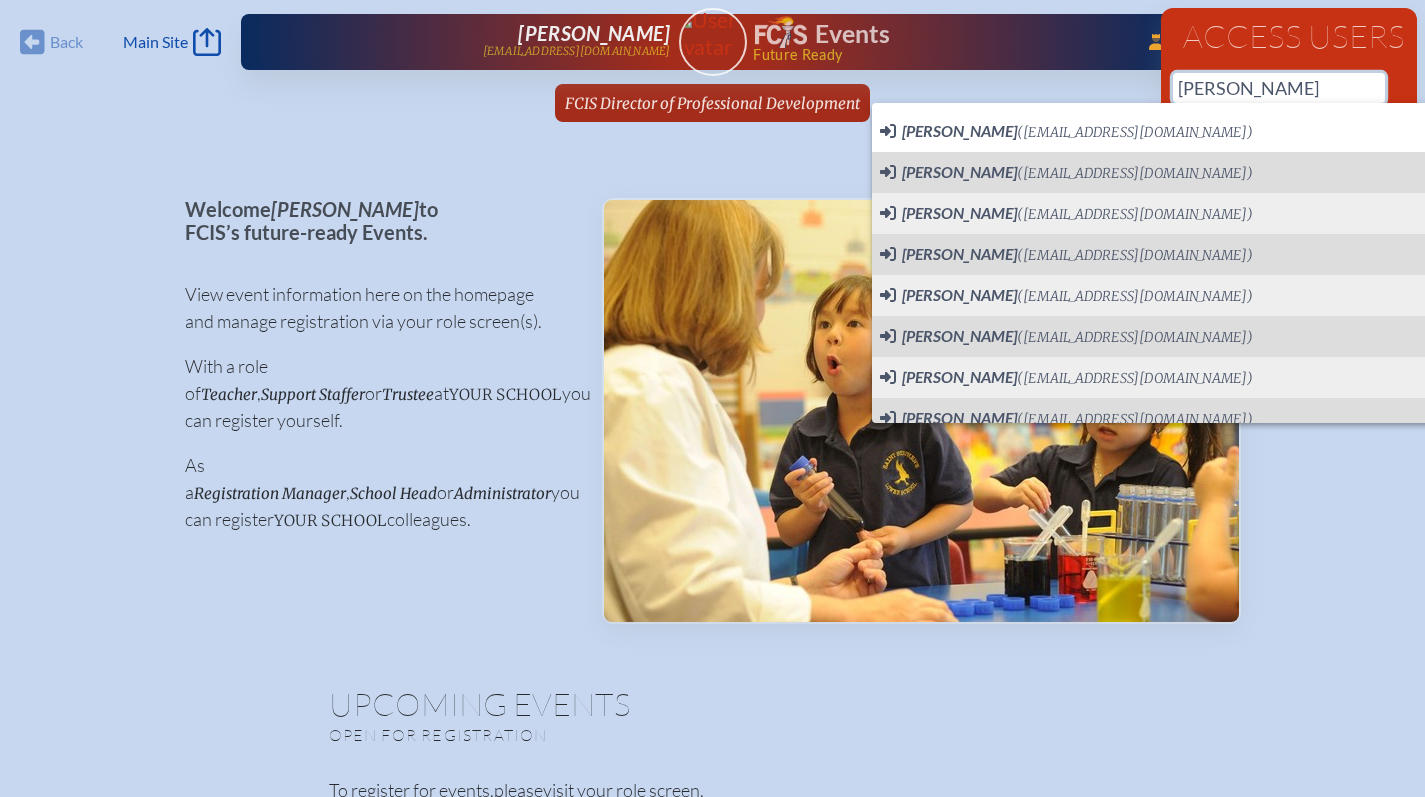 scroll, scrollTop: 0, scrollLeft: 15, axis: horizontal 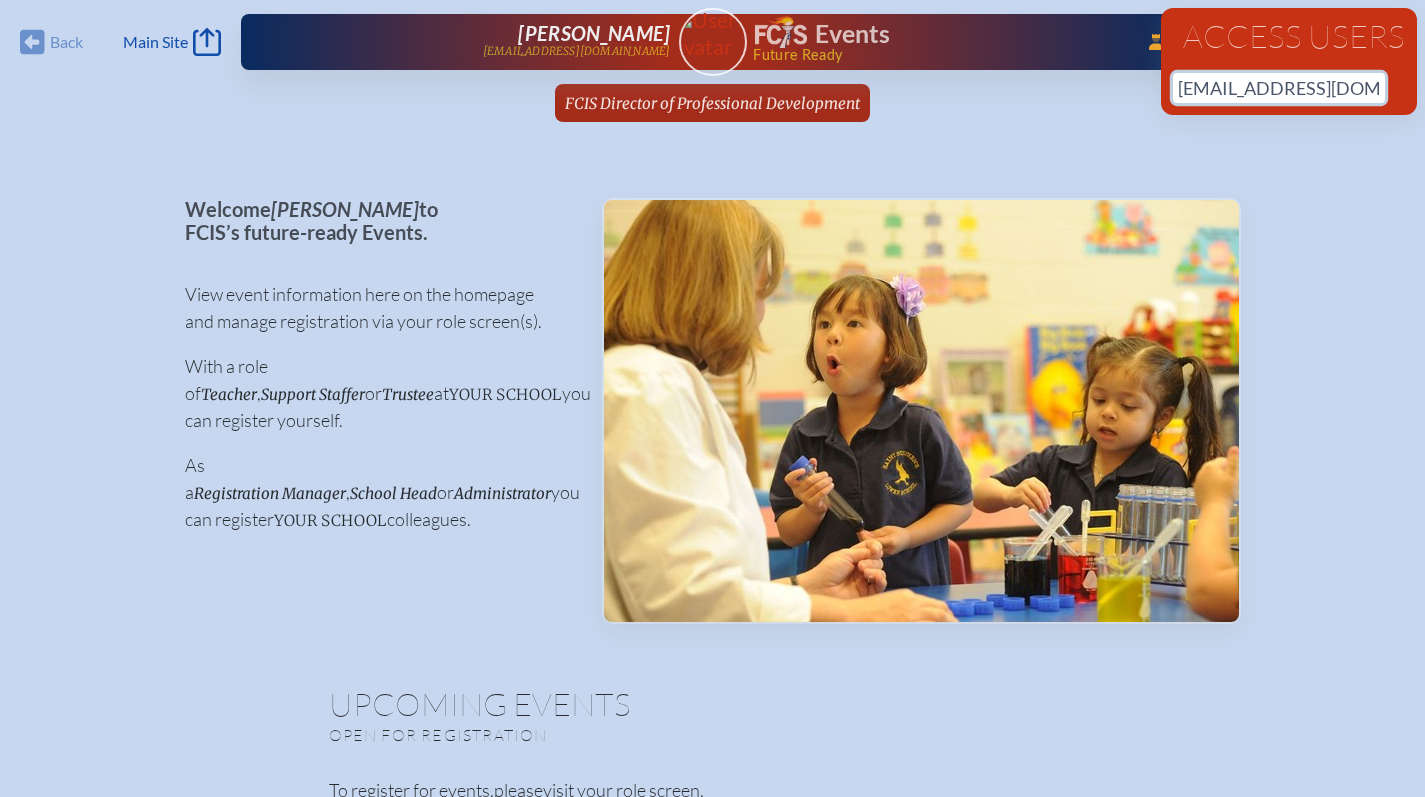 drag, startPoint x: 1304, startPoint y: 95, endPoint x: 1155, endPoint y: 82, distance: 149.56604 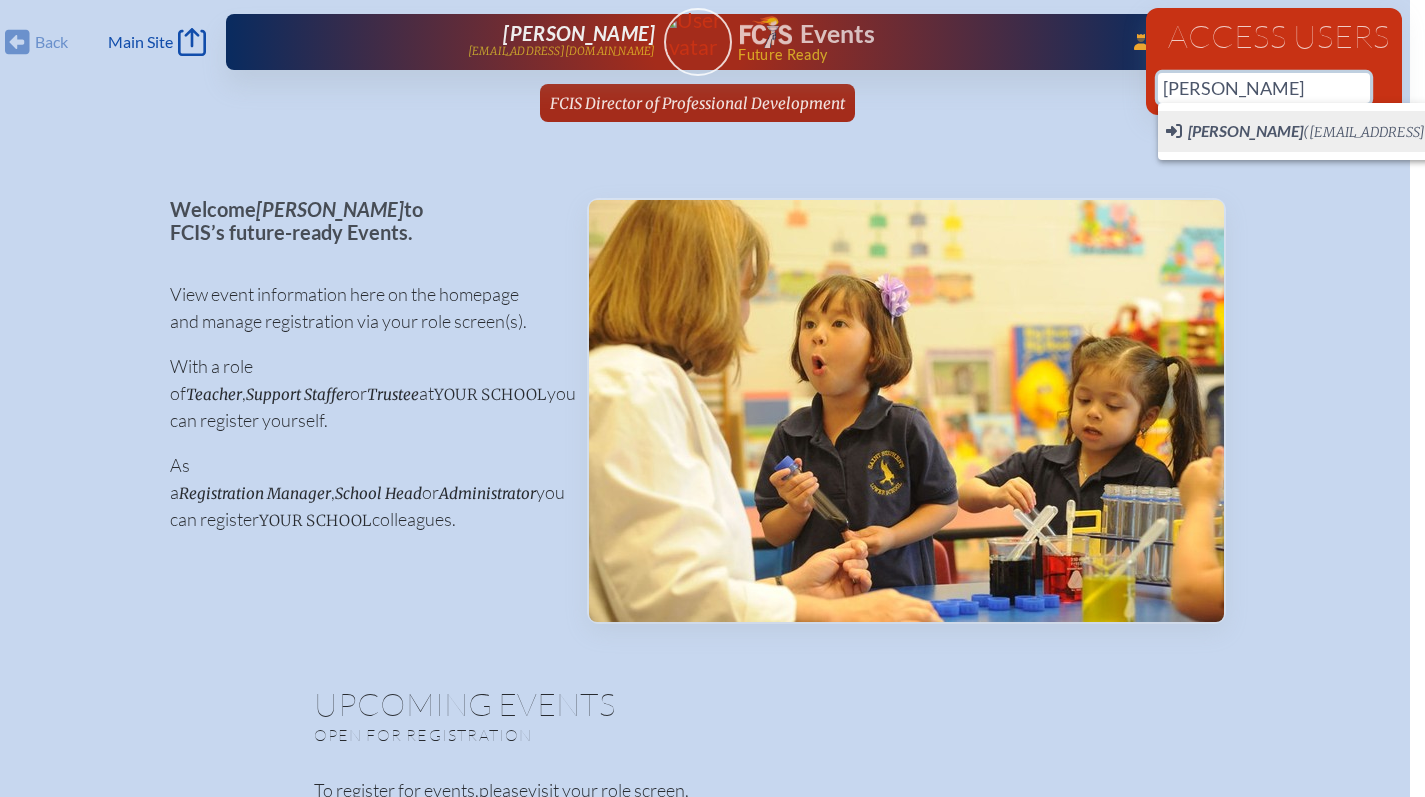 scroll, scrollTop: 0, scrollLeft: 28, axis: horizontal 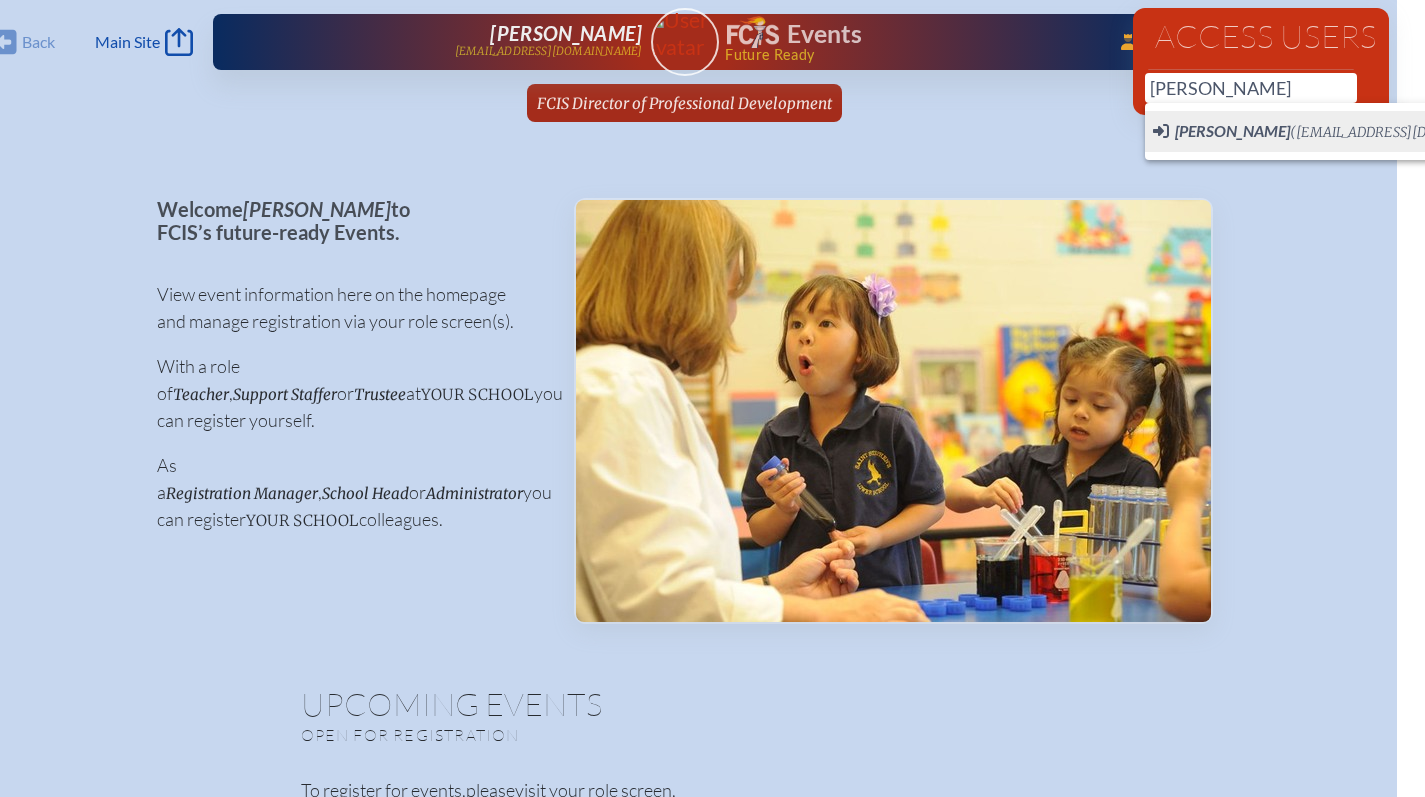 click on "Heather Creel  (hcreel@hnes.us)  User Profile" 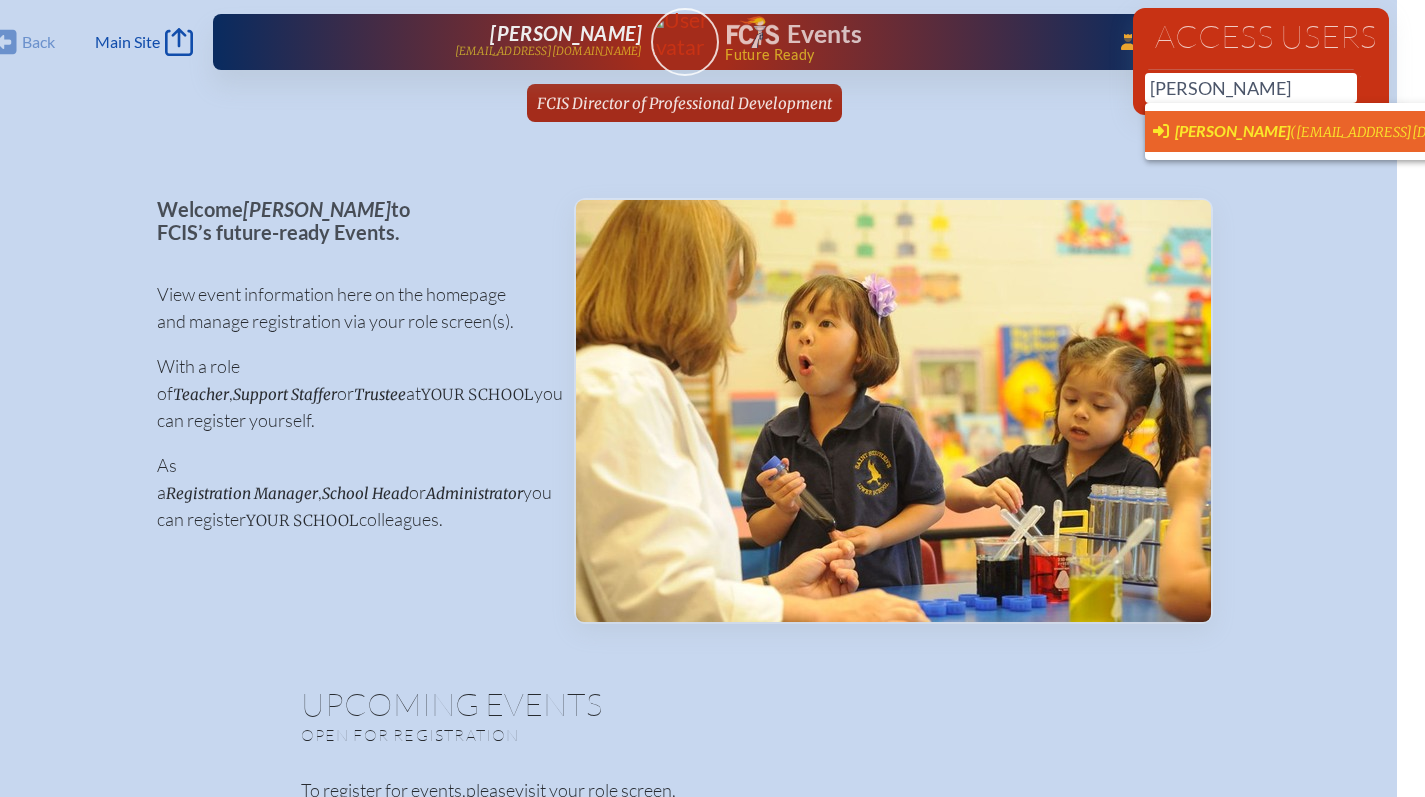 click on "Heather Creel" at bounding box center (1232, 130) 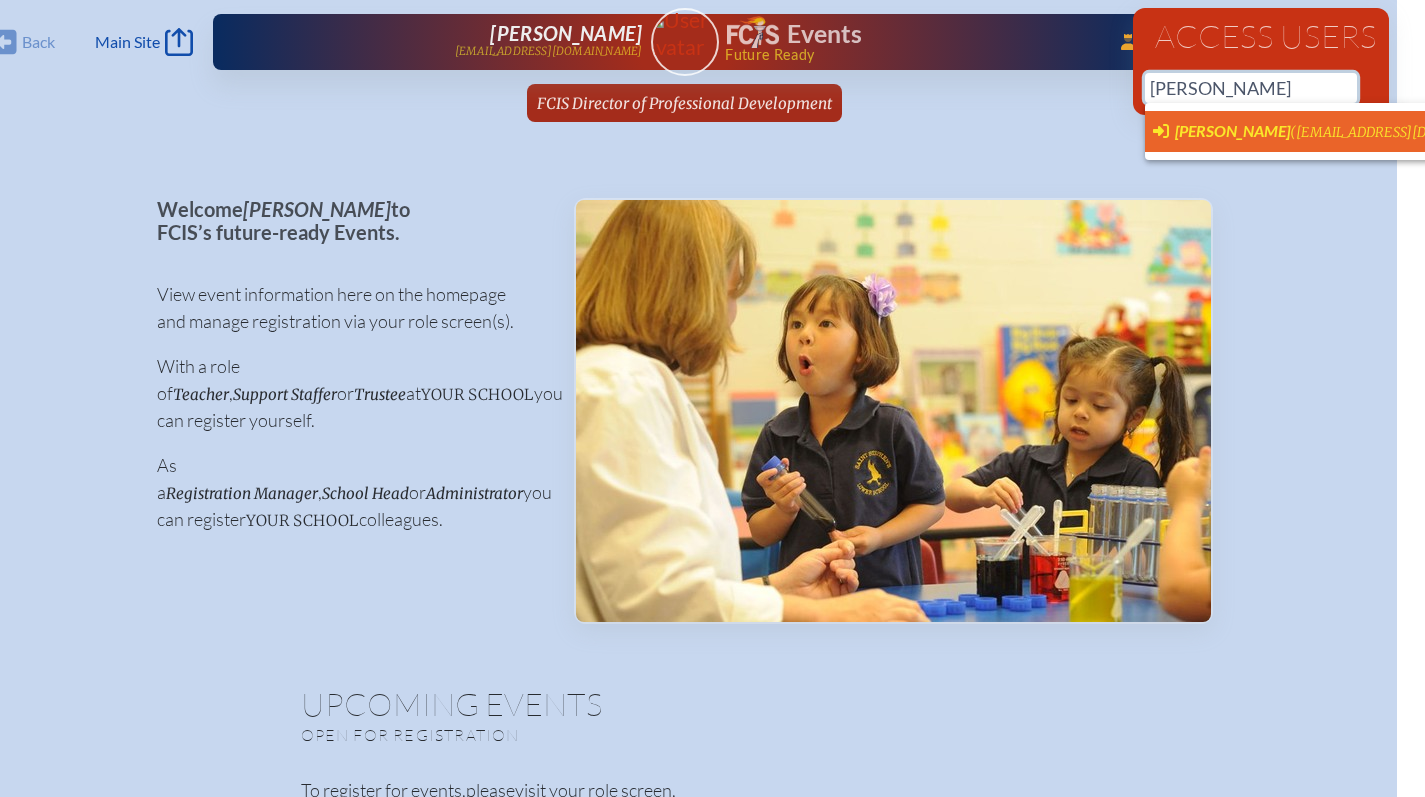 type on "hcreel@hnes.us" 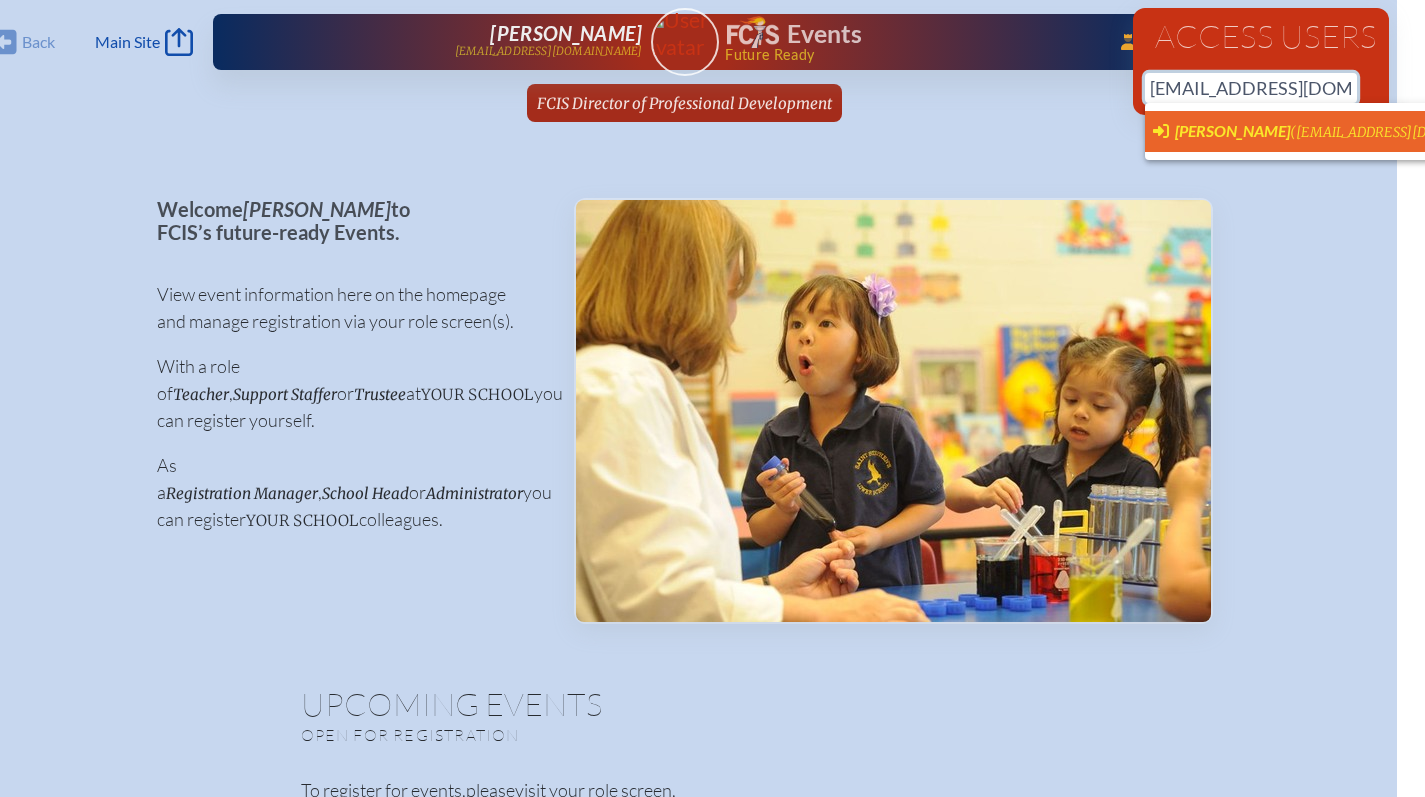 type 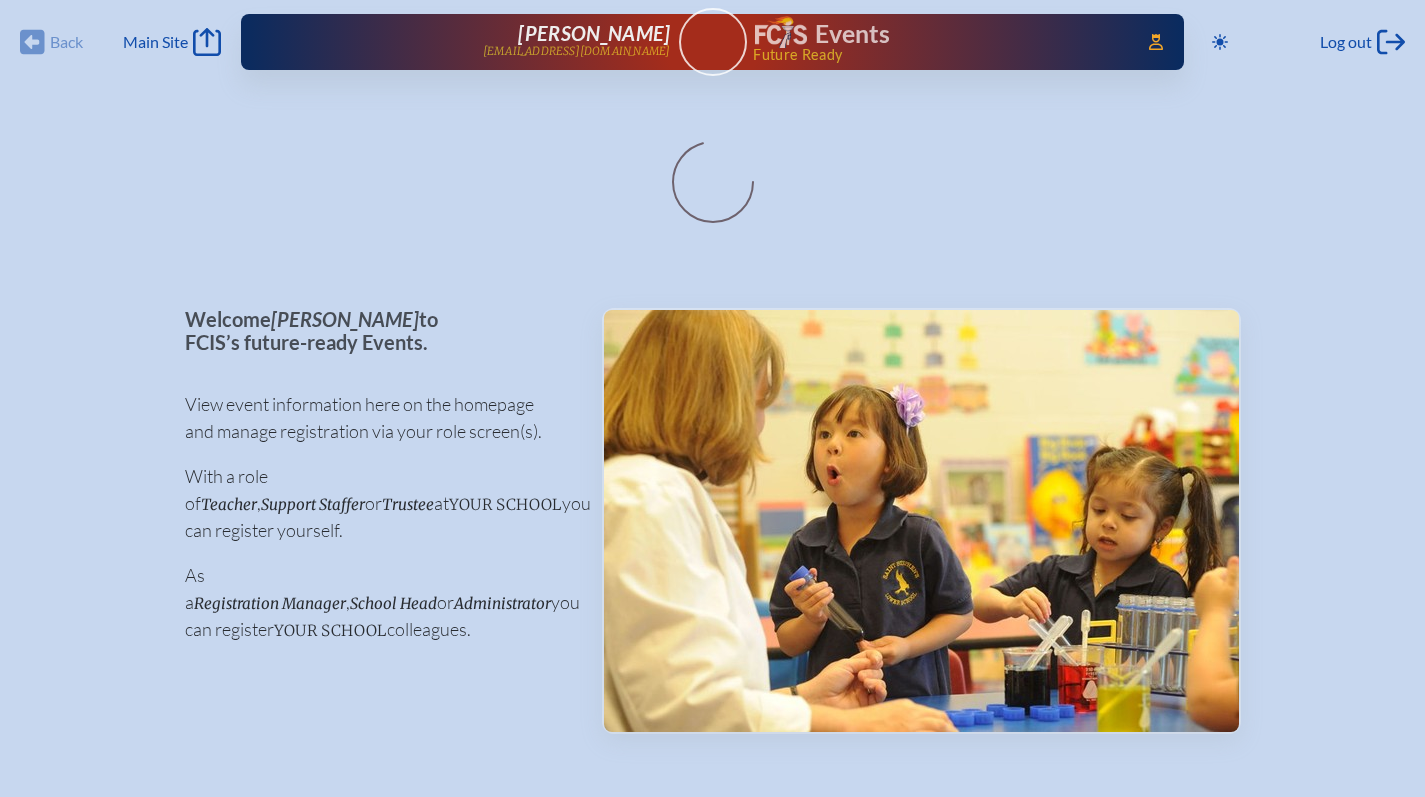 scroll, scrollTop: 0, scrollLeft: 0, axis: both 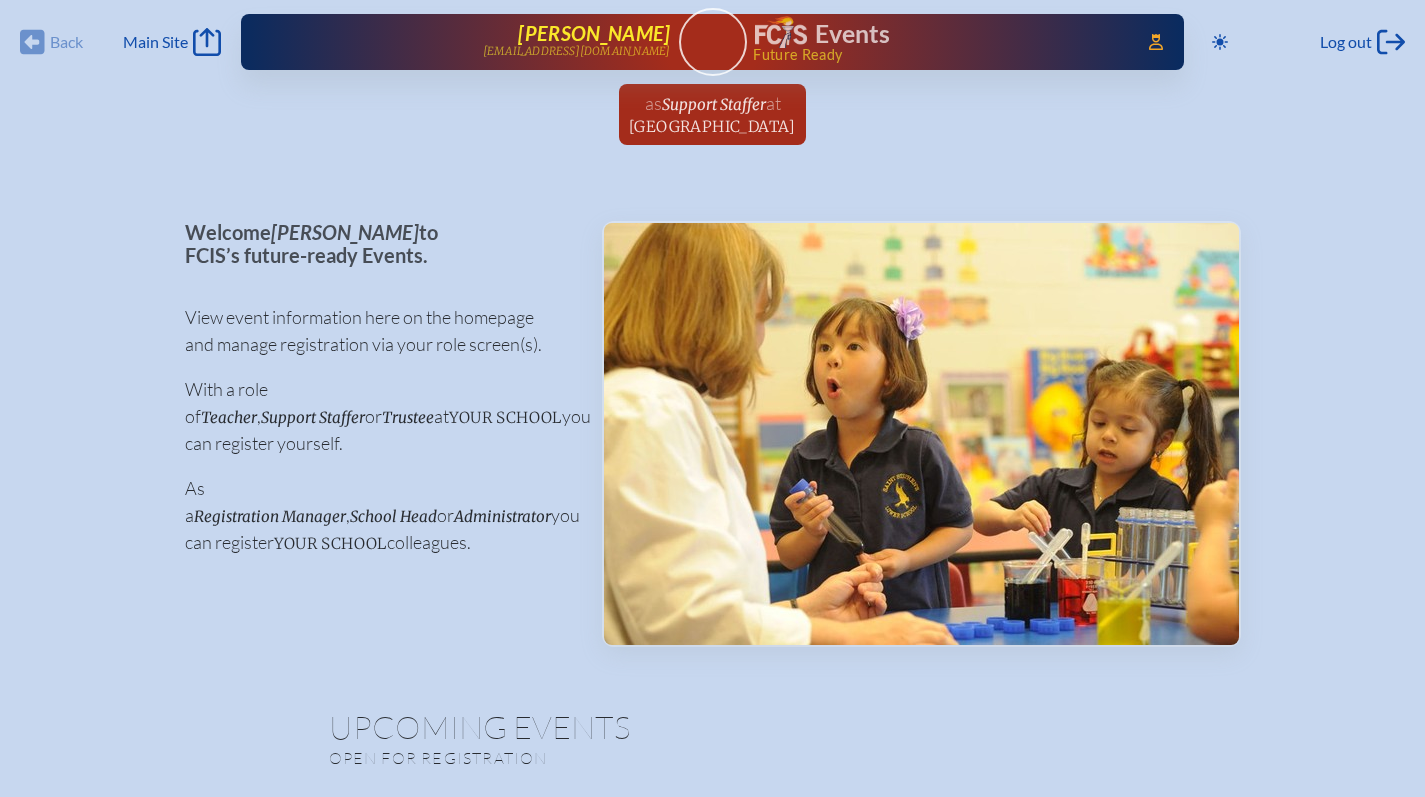 click on "Heather Creel" at bounding box center (594, 33) 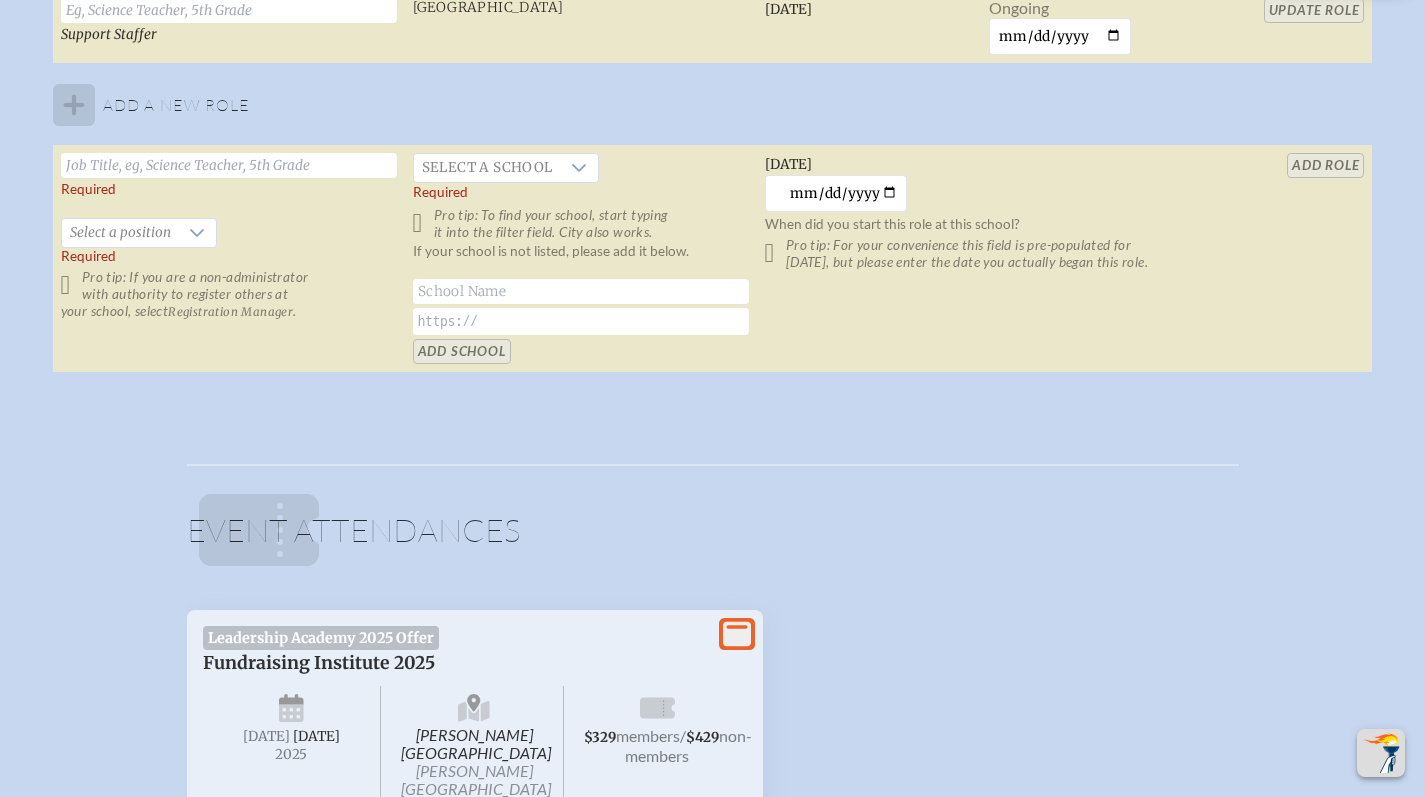 scroll, scrollTop: 1413, scrollLeft: 0, axis: vertical 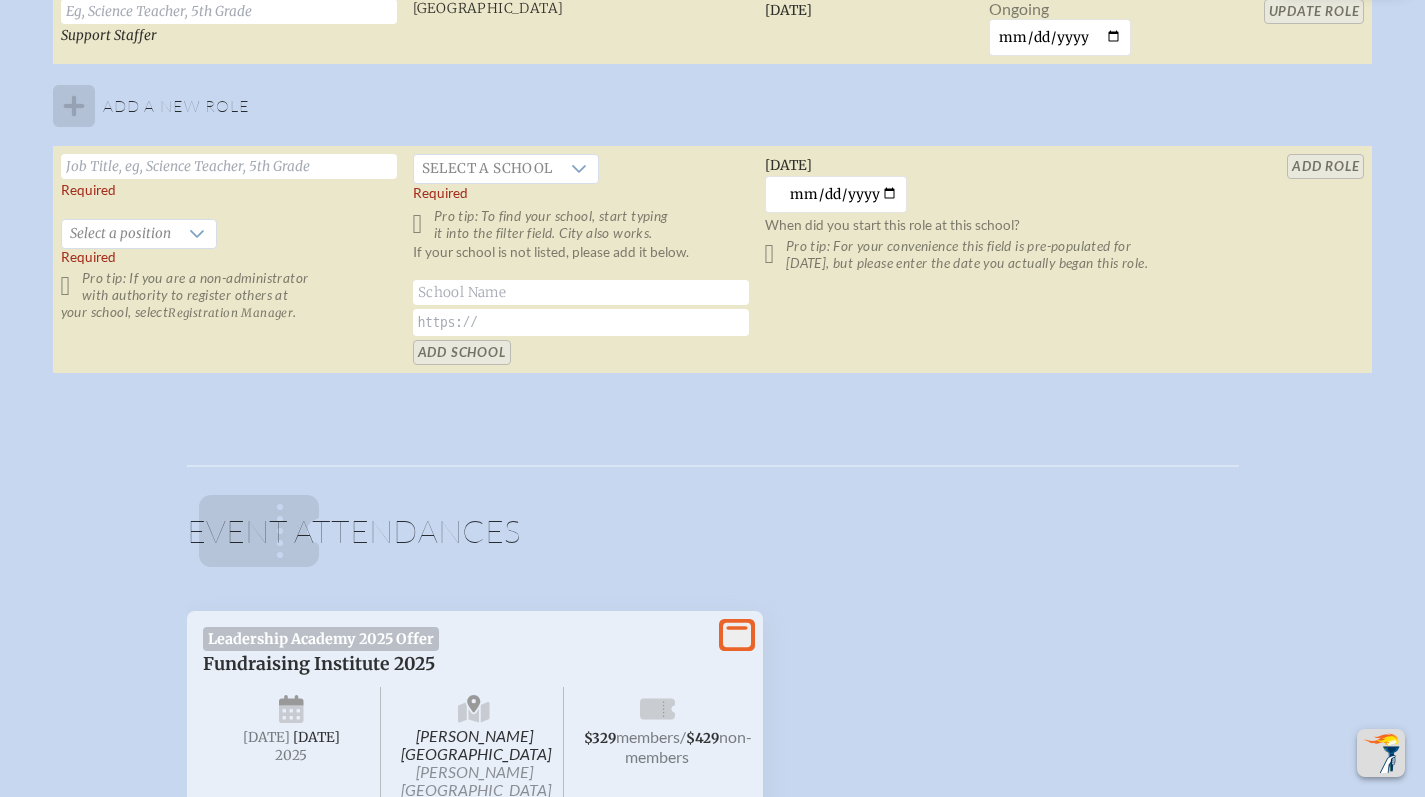 click at bounding box center [229, 166] 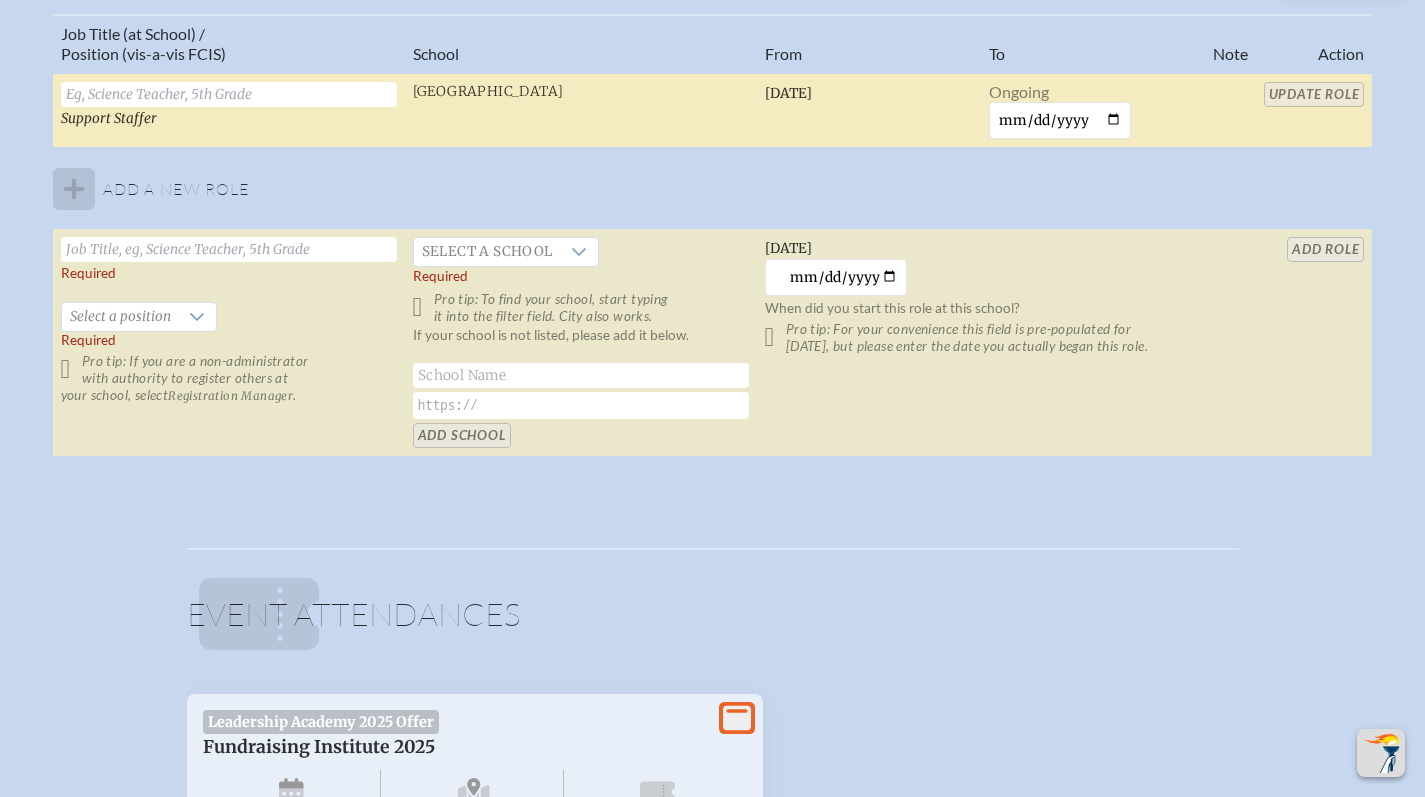 scroll, scrollTop: 1309, scrollLeft: 0, axis: vertical 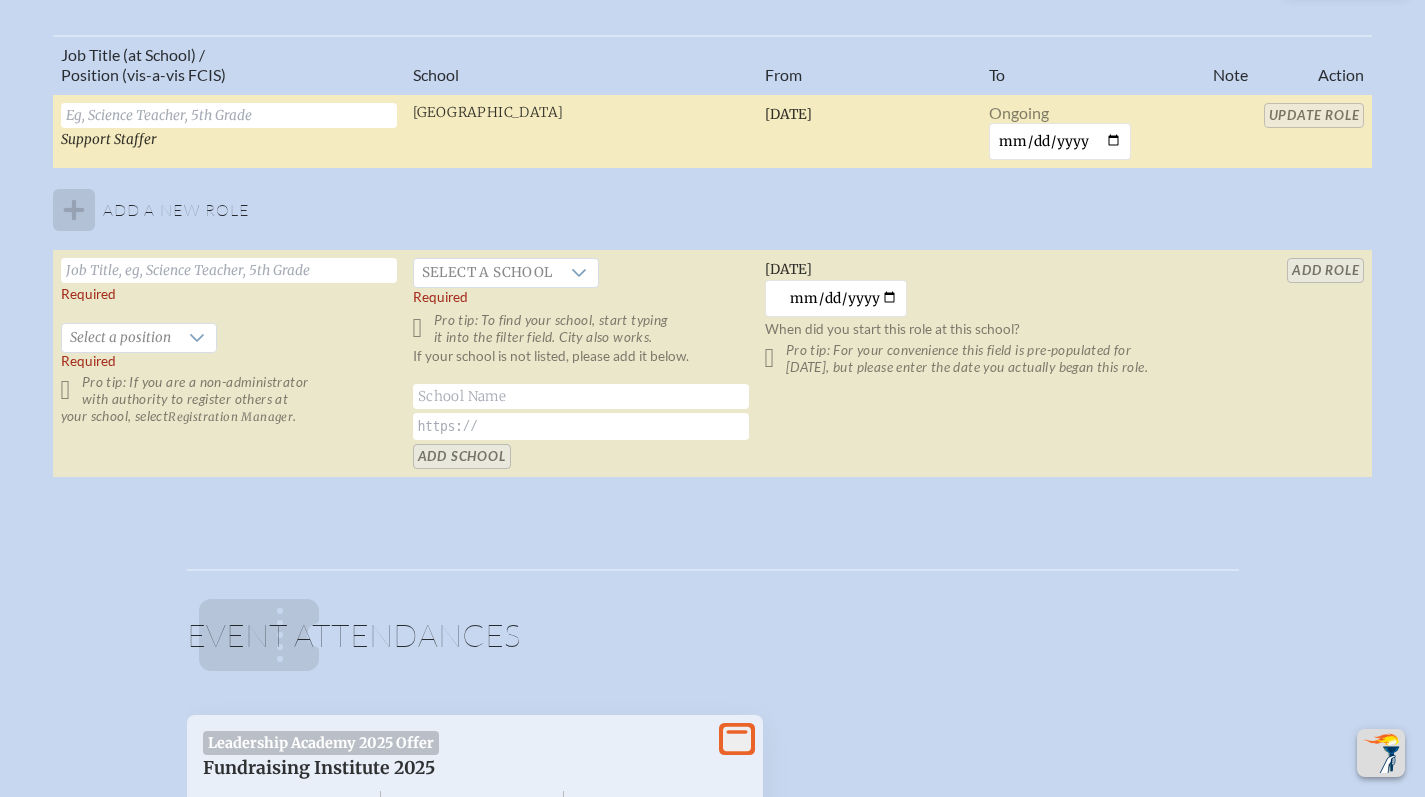 click at bounding box center (229, 115) 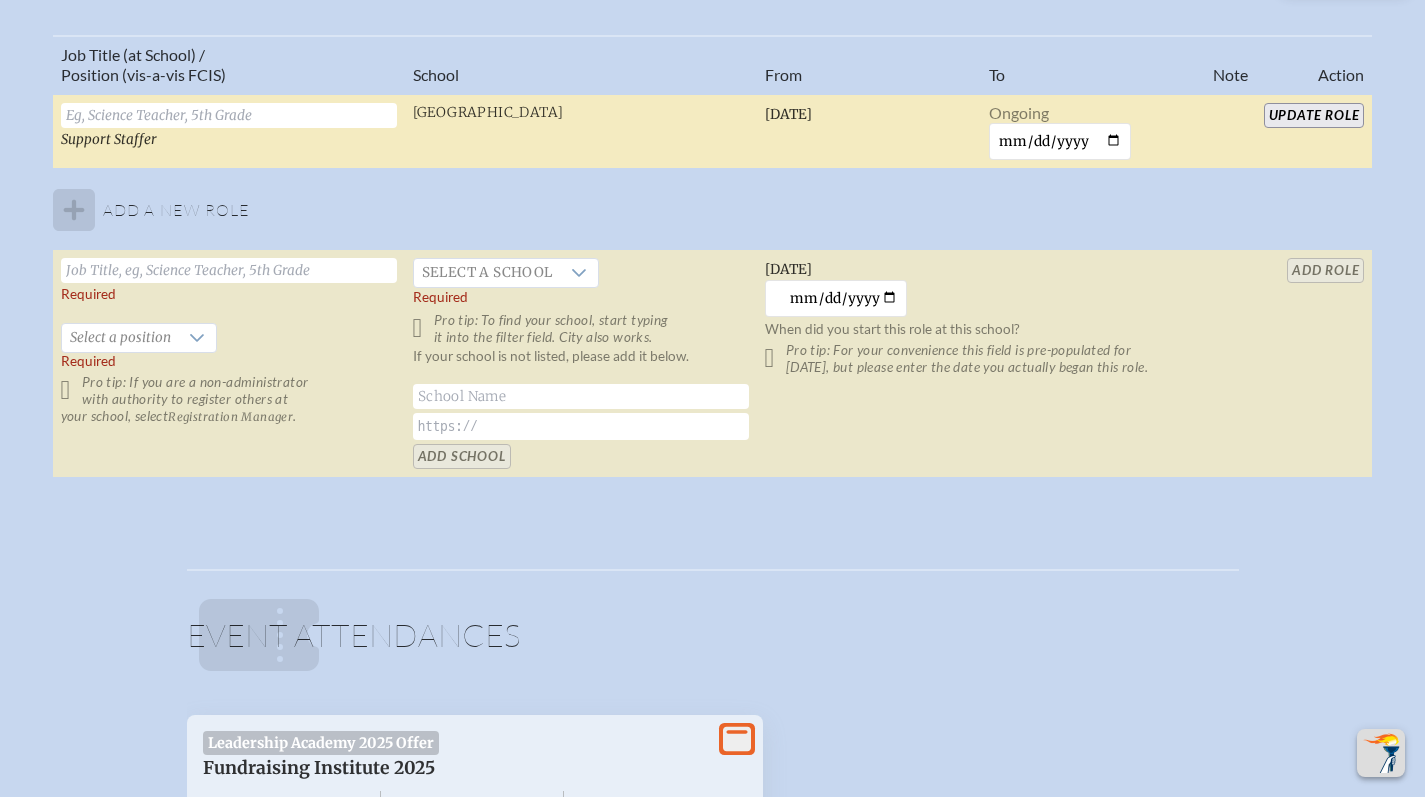 paste on "Dean of Lower School" 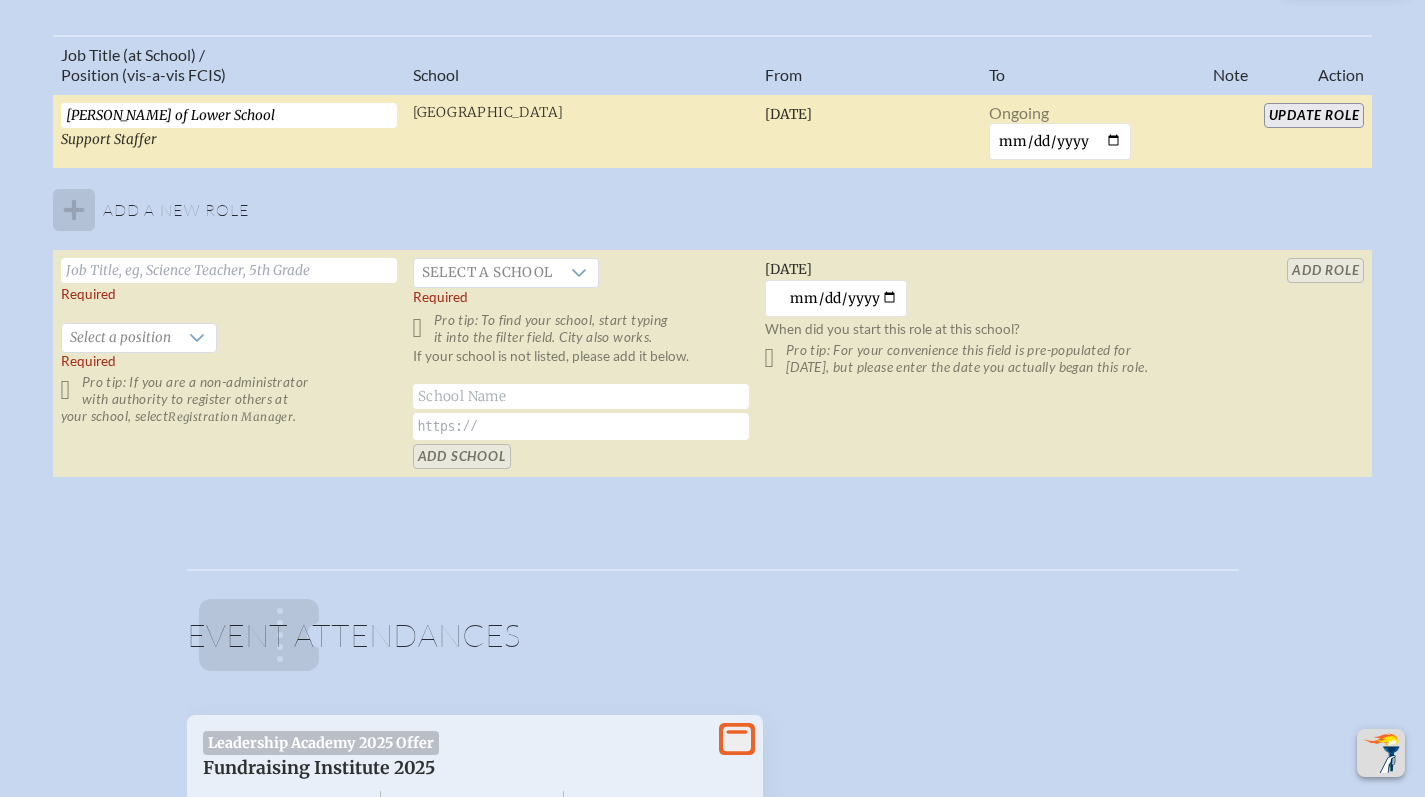 type on "Dean of Lower School" 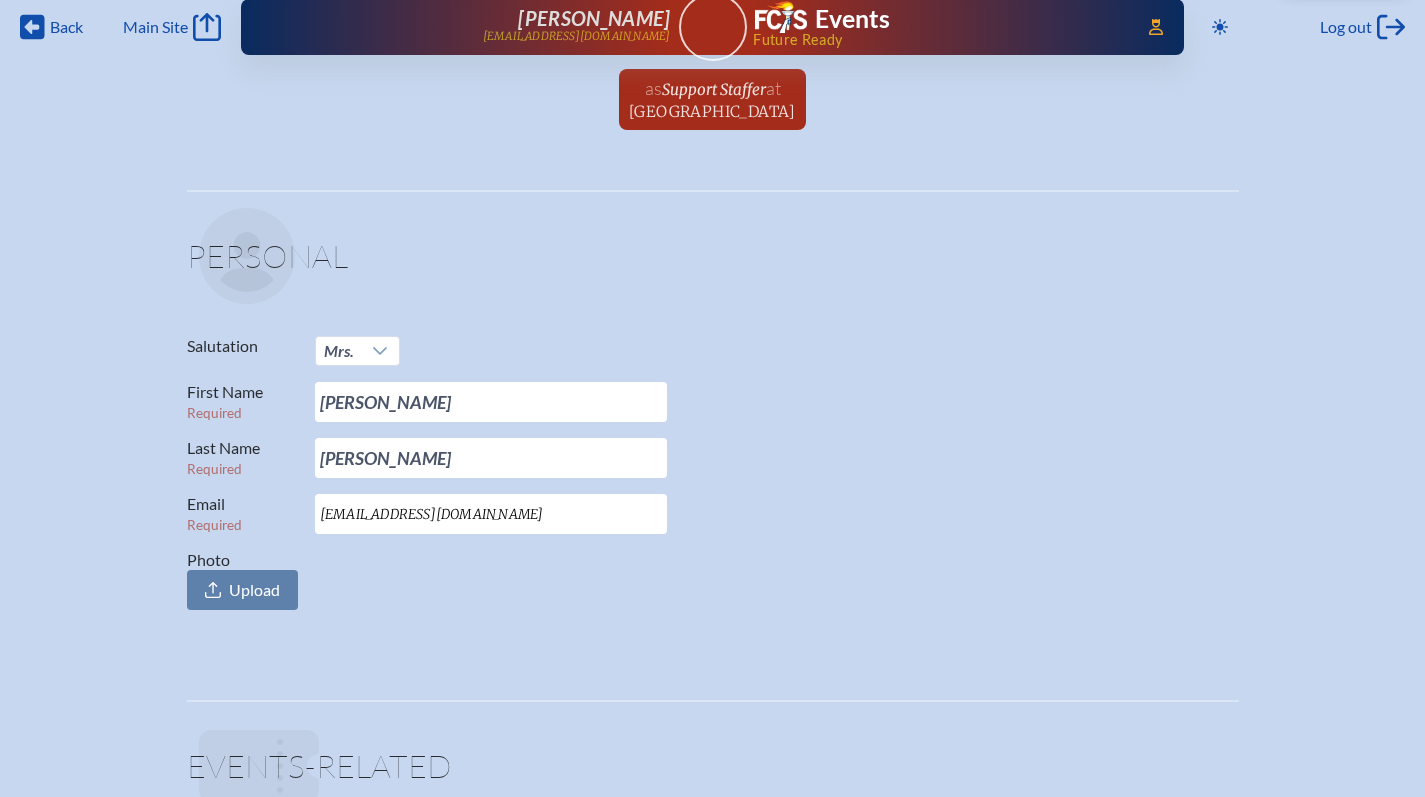 scroll, scrollTop: 0, scrollLeft: 0, axis: both 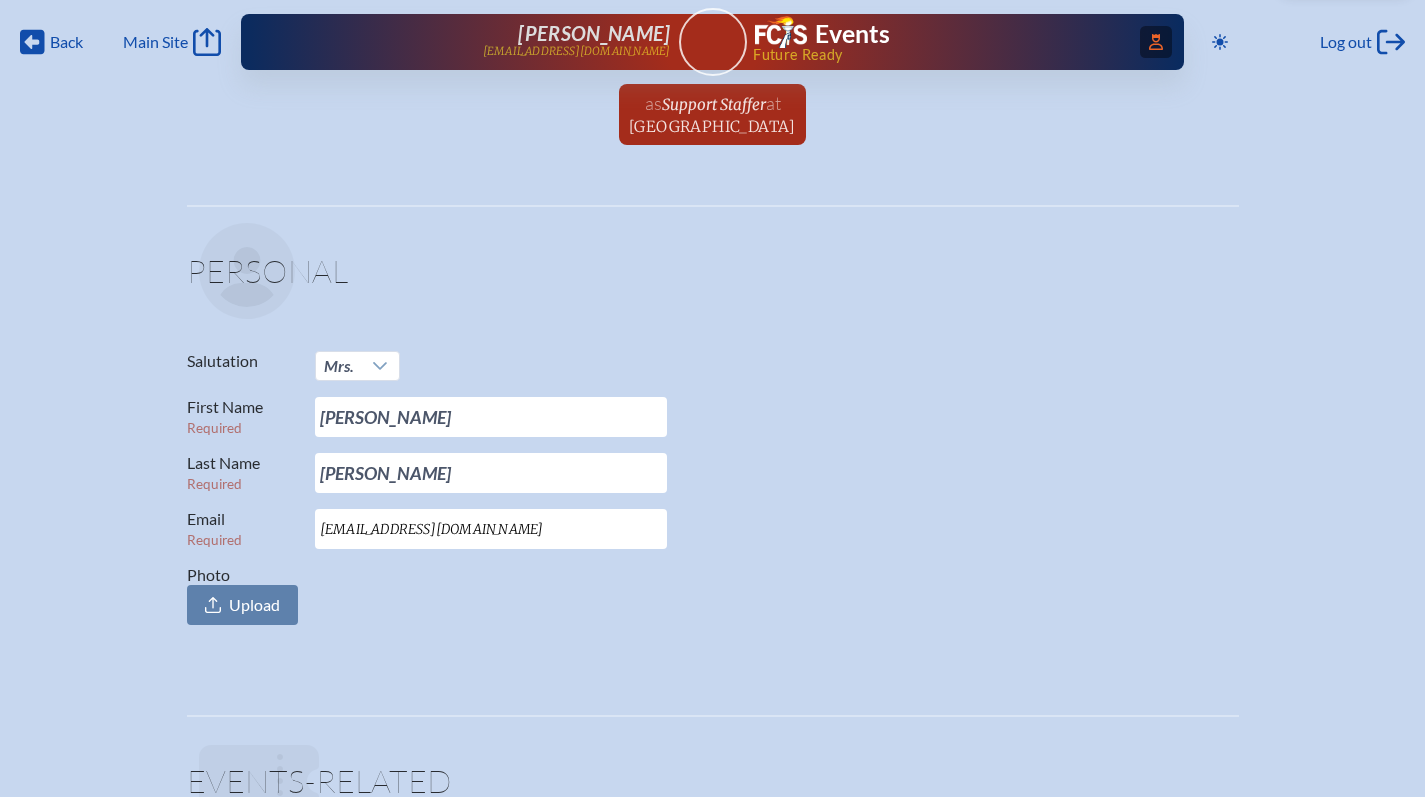 click on "Access Users..." 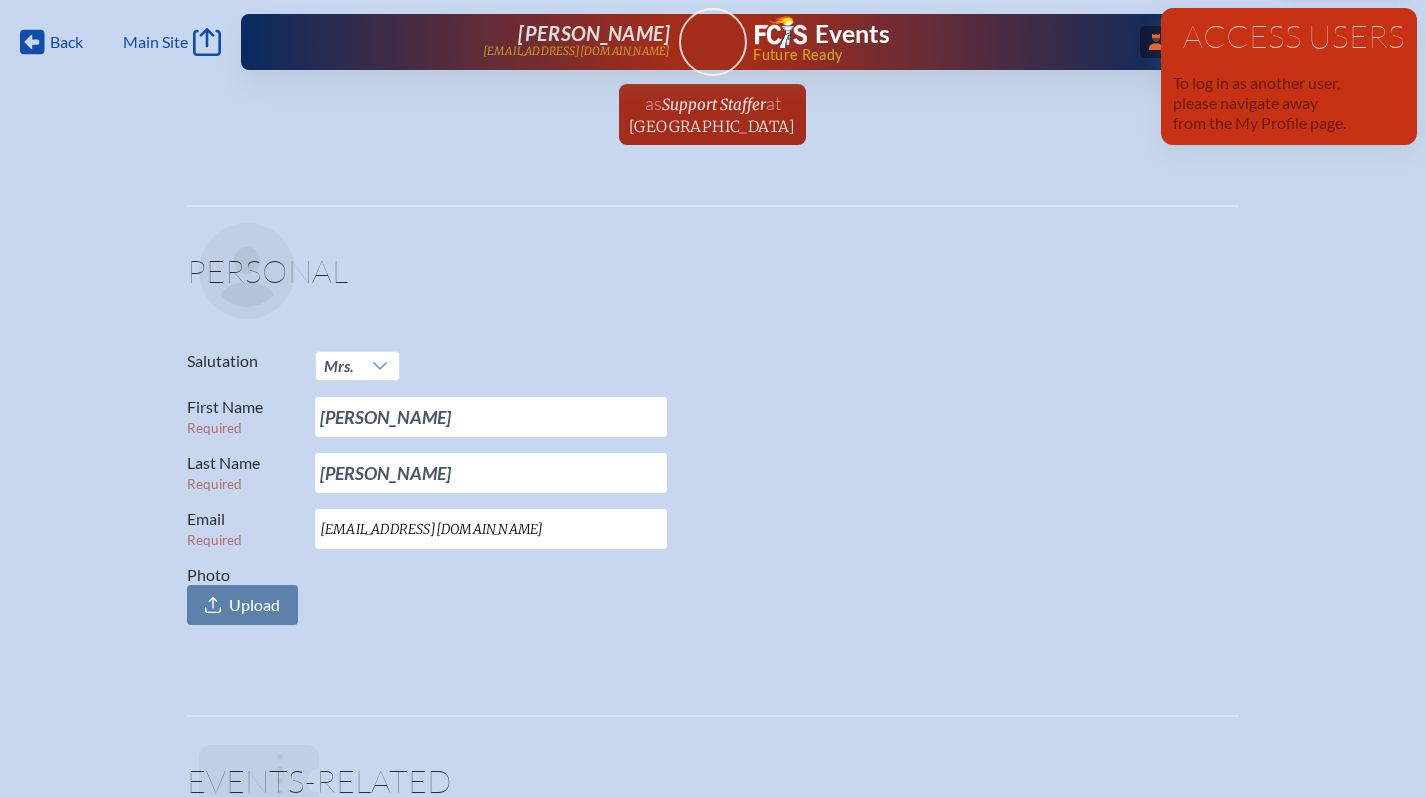 click at bounding box center [719, 271] 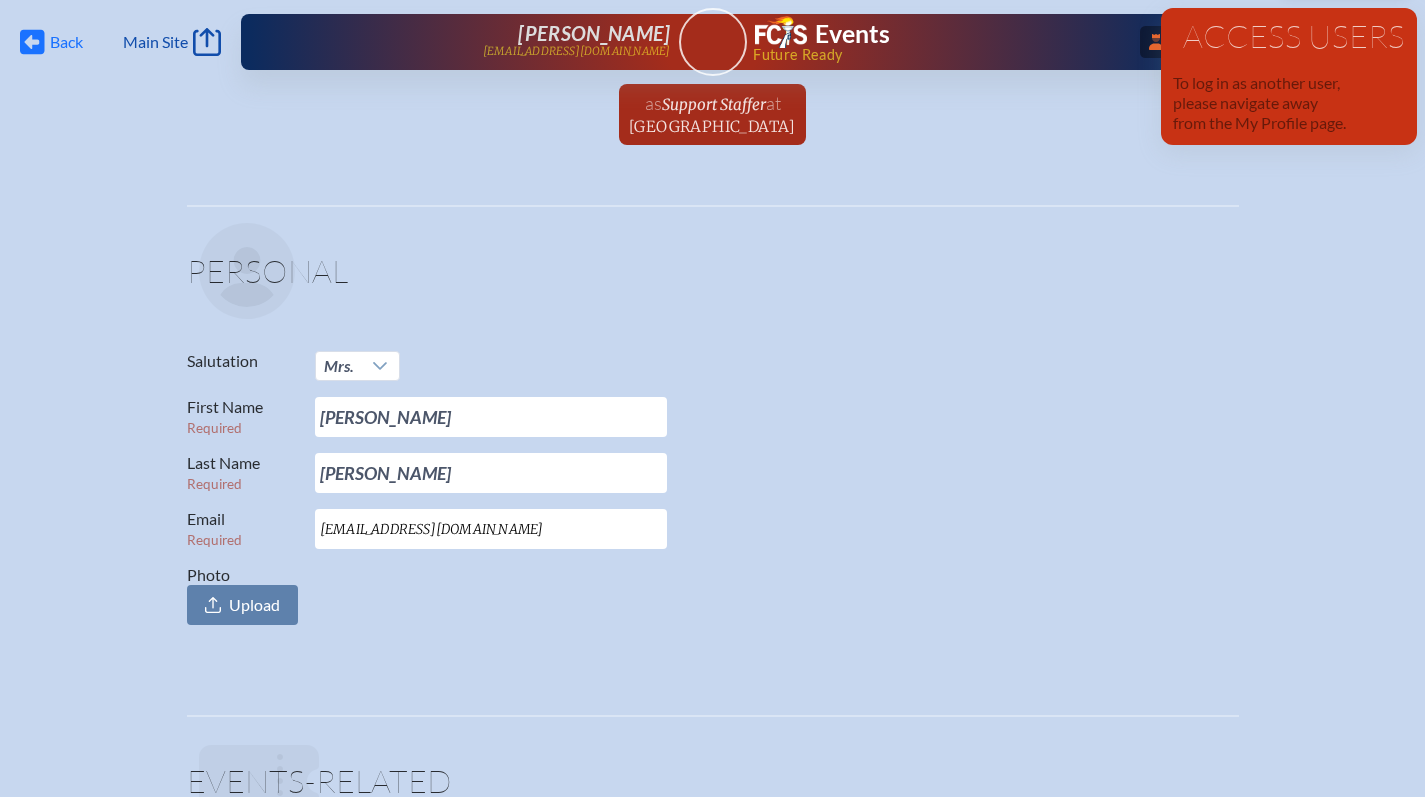 click on "Back" 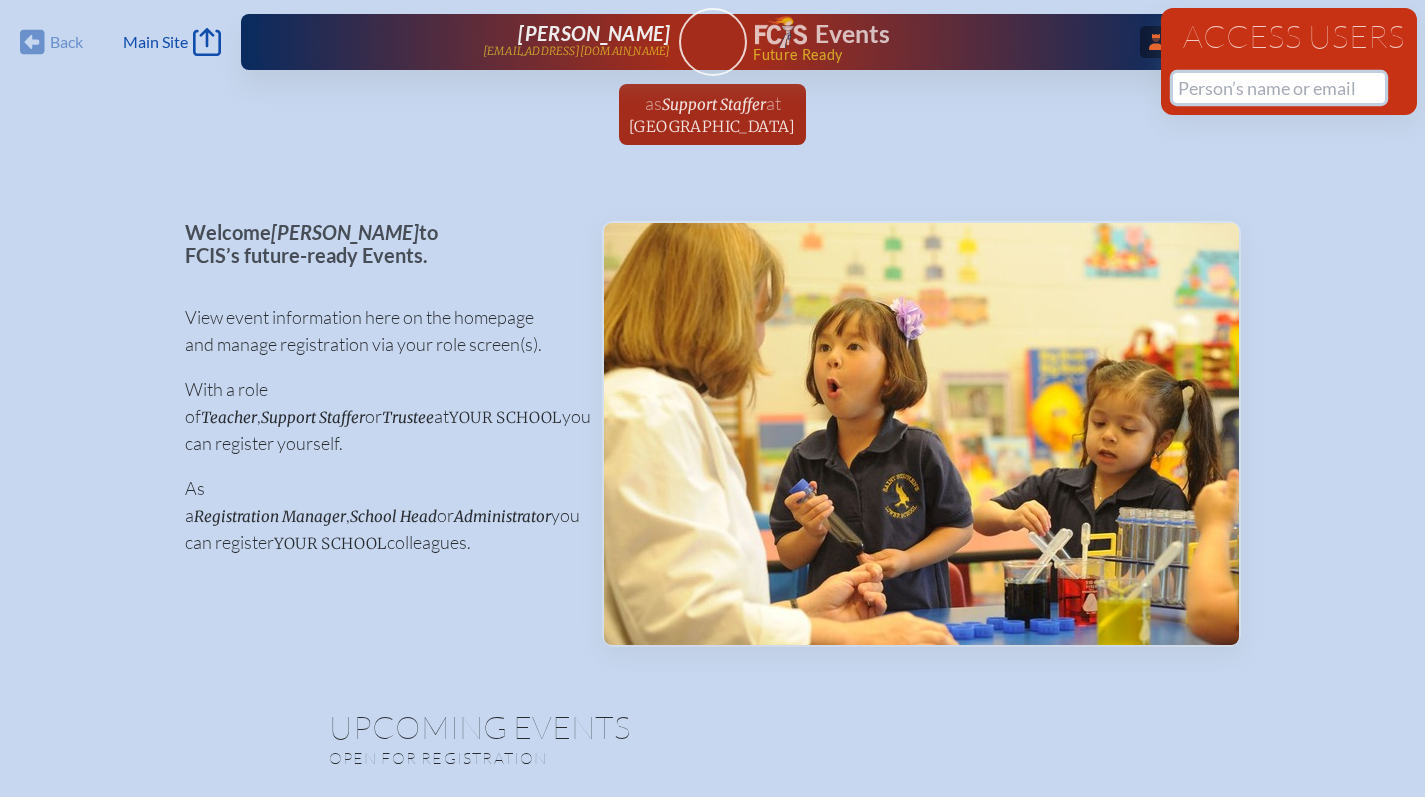 click at bounding box center [1279, 88] 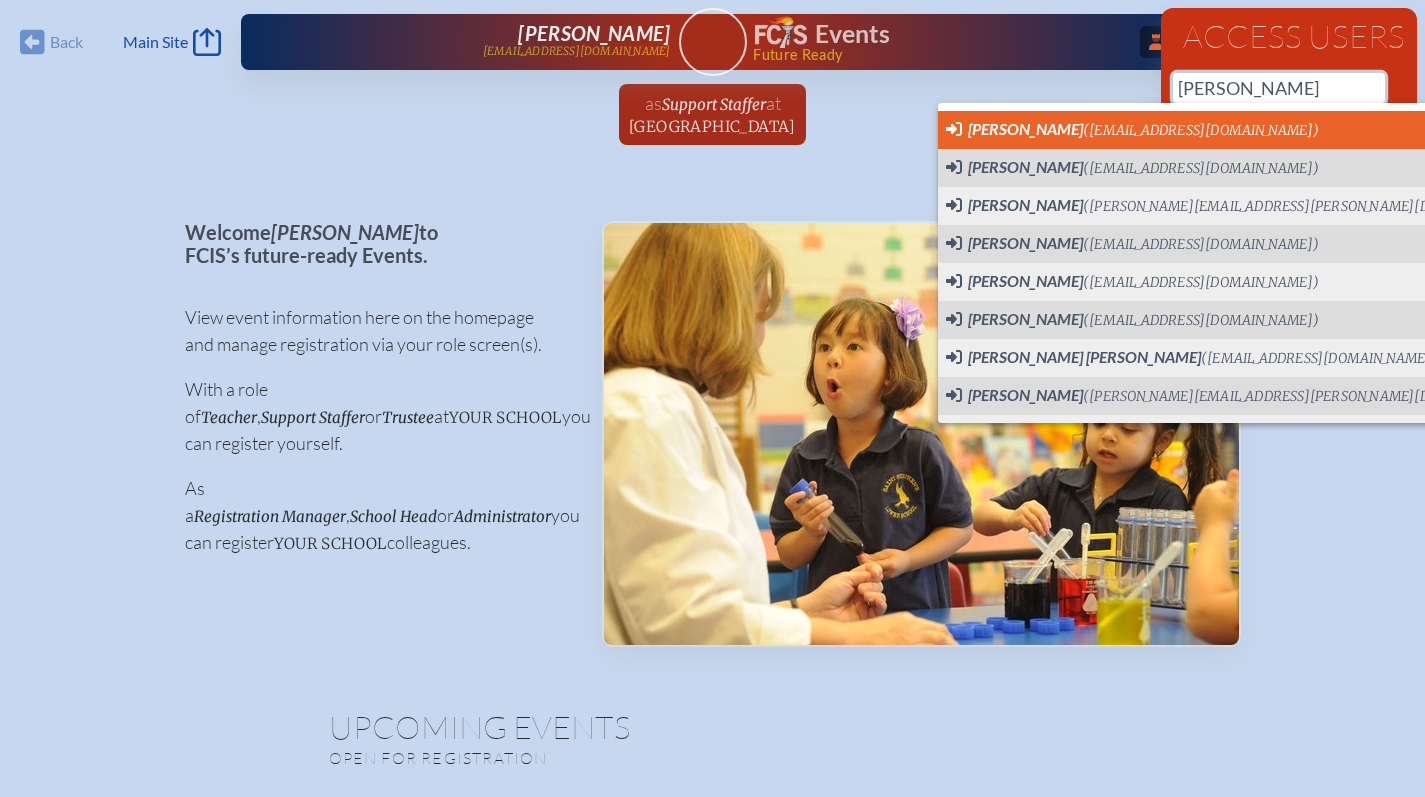 scroll, scrollTop: 0, scrollLeft: 15, axis: horizontal 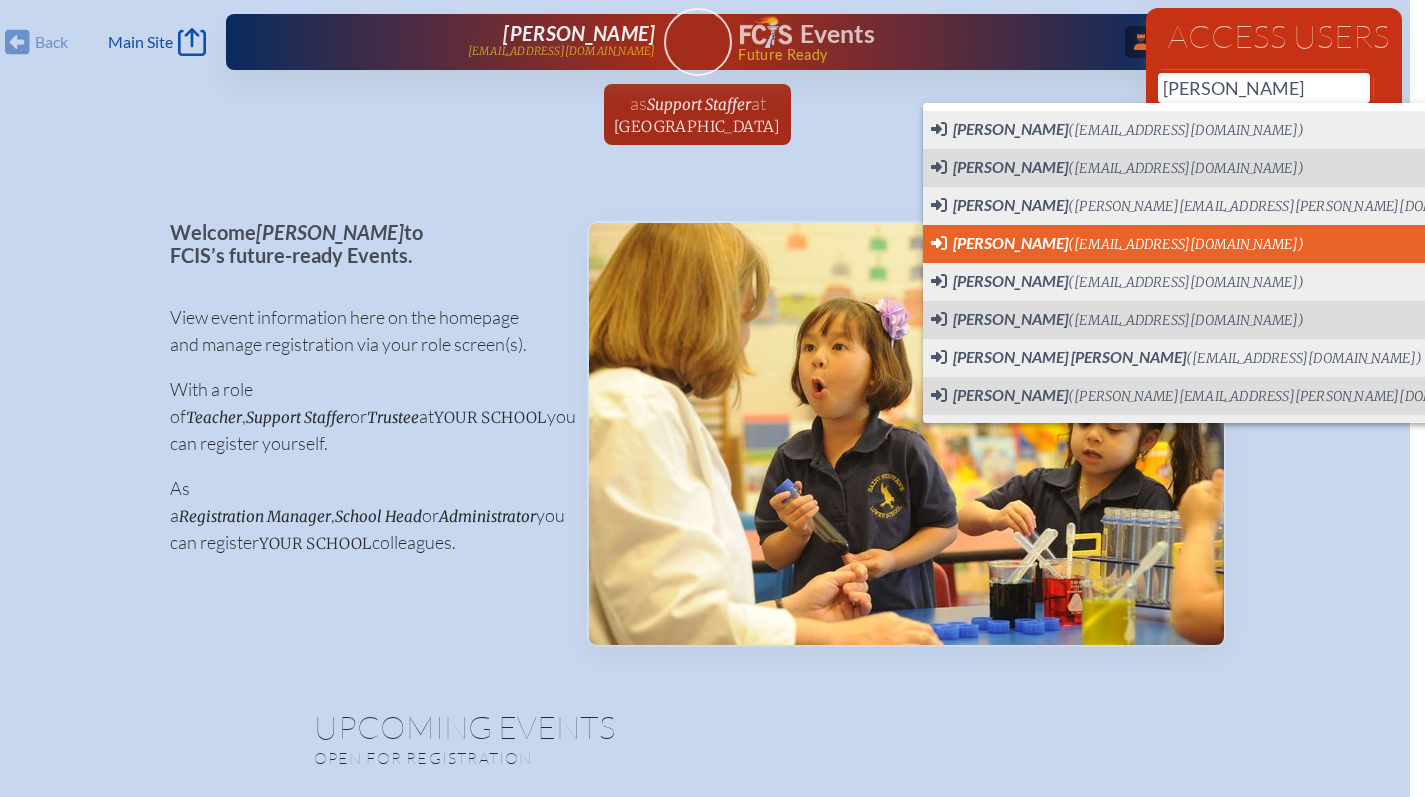 click on "Cristina Cuadros  (cadrian@pcs-fl.net)" 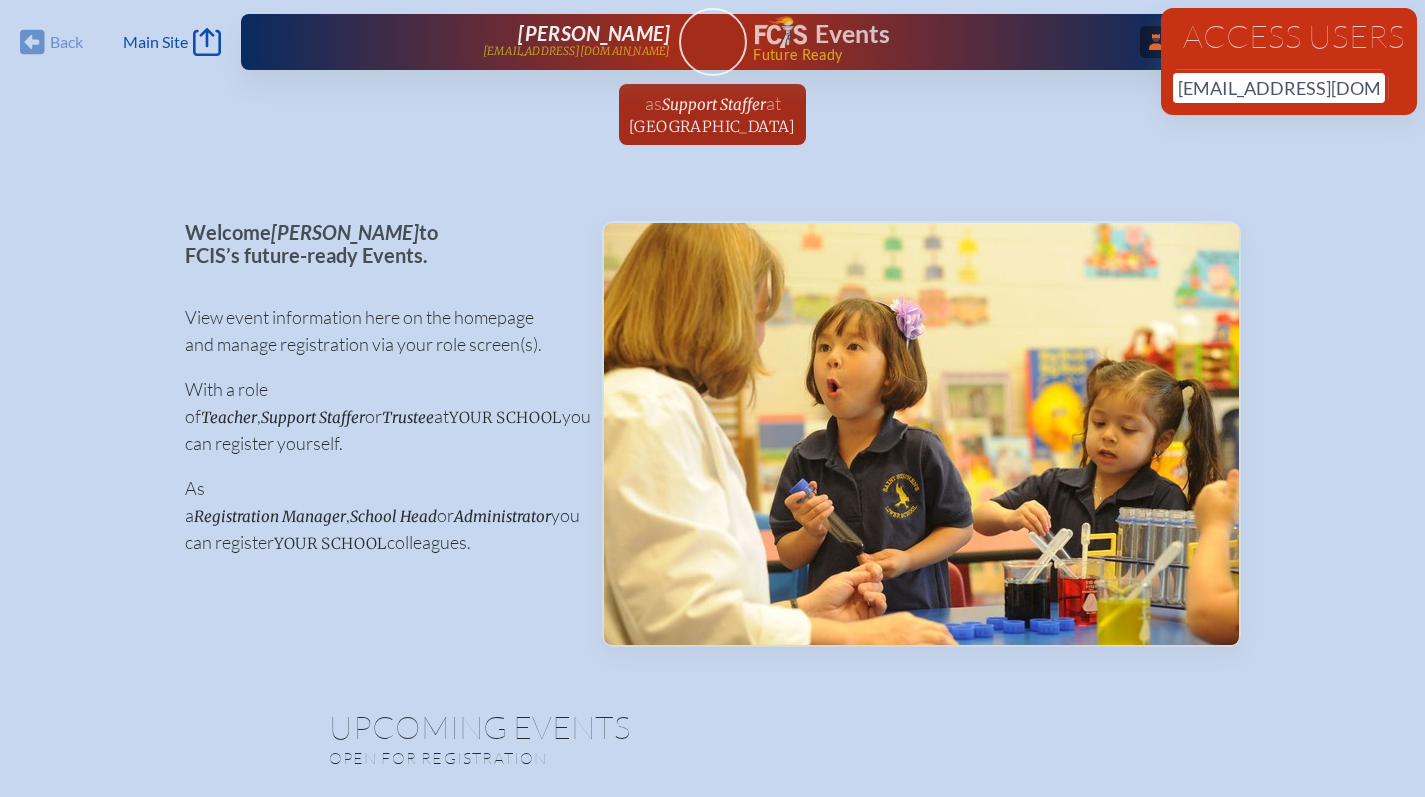 click on "as  Support Staffer  at  Holy Nativity Episcopal School  since  July 1st, 2020" at bounding box center (712, 120) 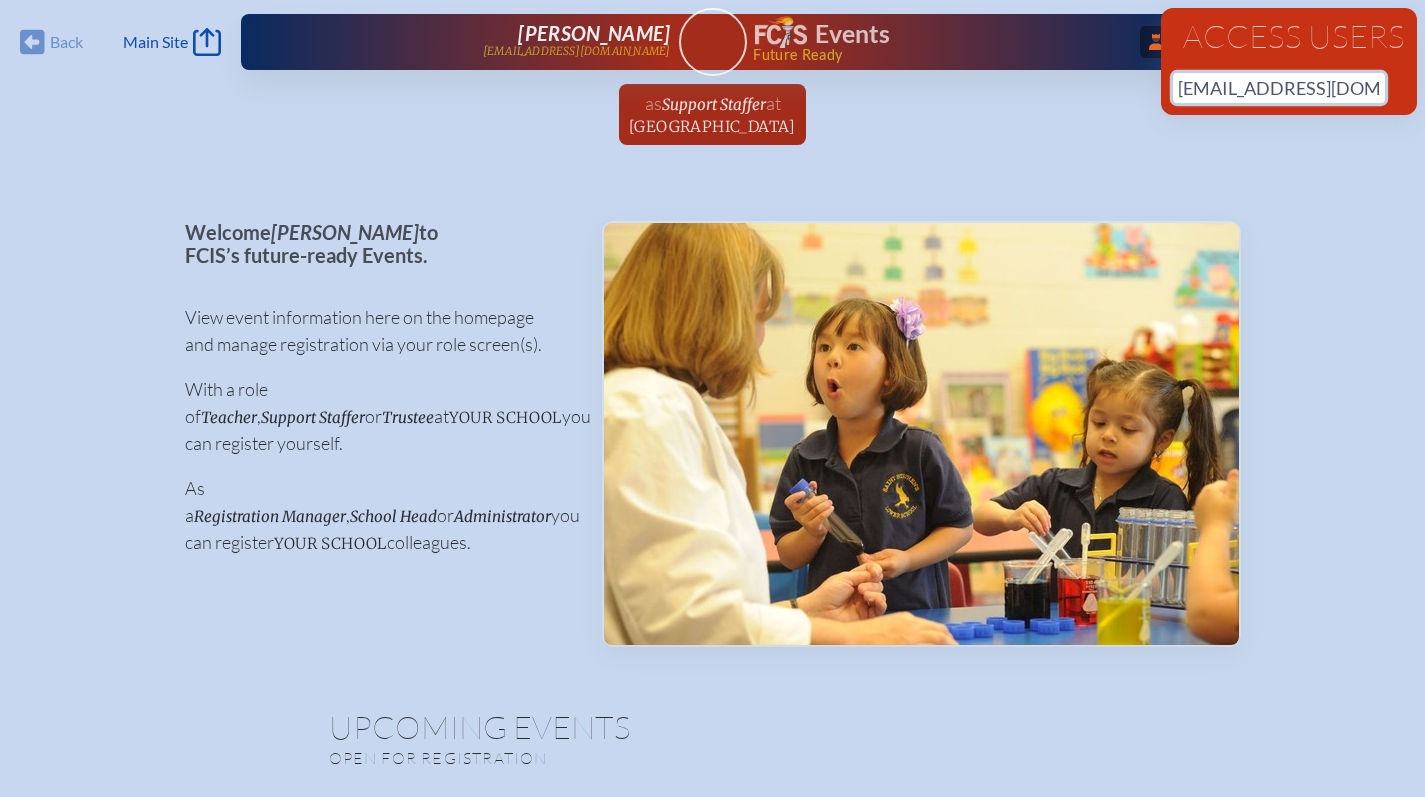 click on "[EMAIL_ADDRESS][DOMAIN_NAME]" at bounding box center (1279, 88) 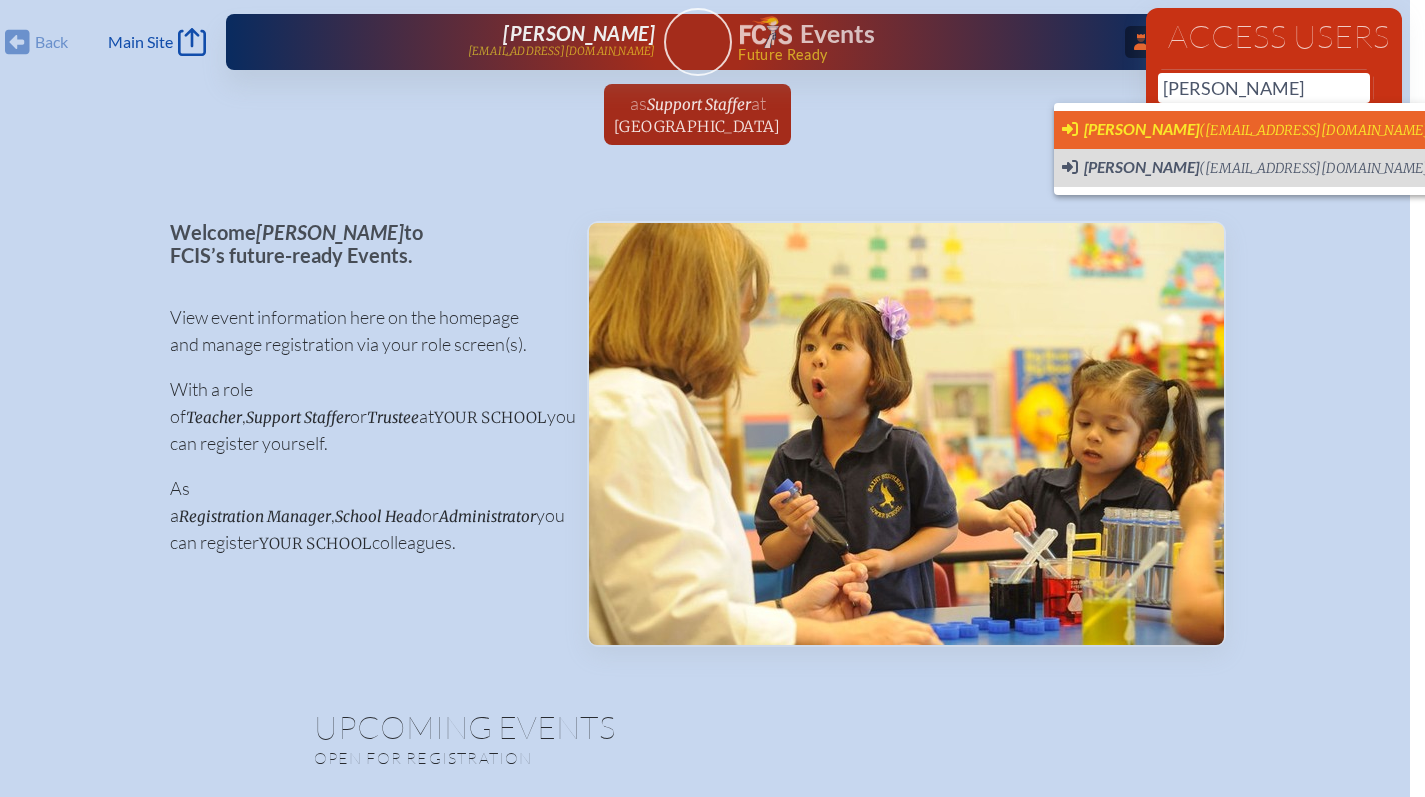 click on "[PERSON_NAME]" at bounding box center (1141, 128) 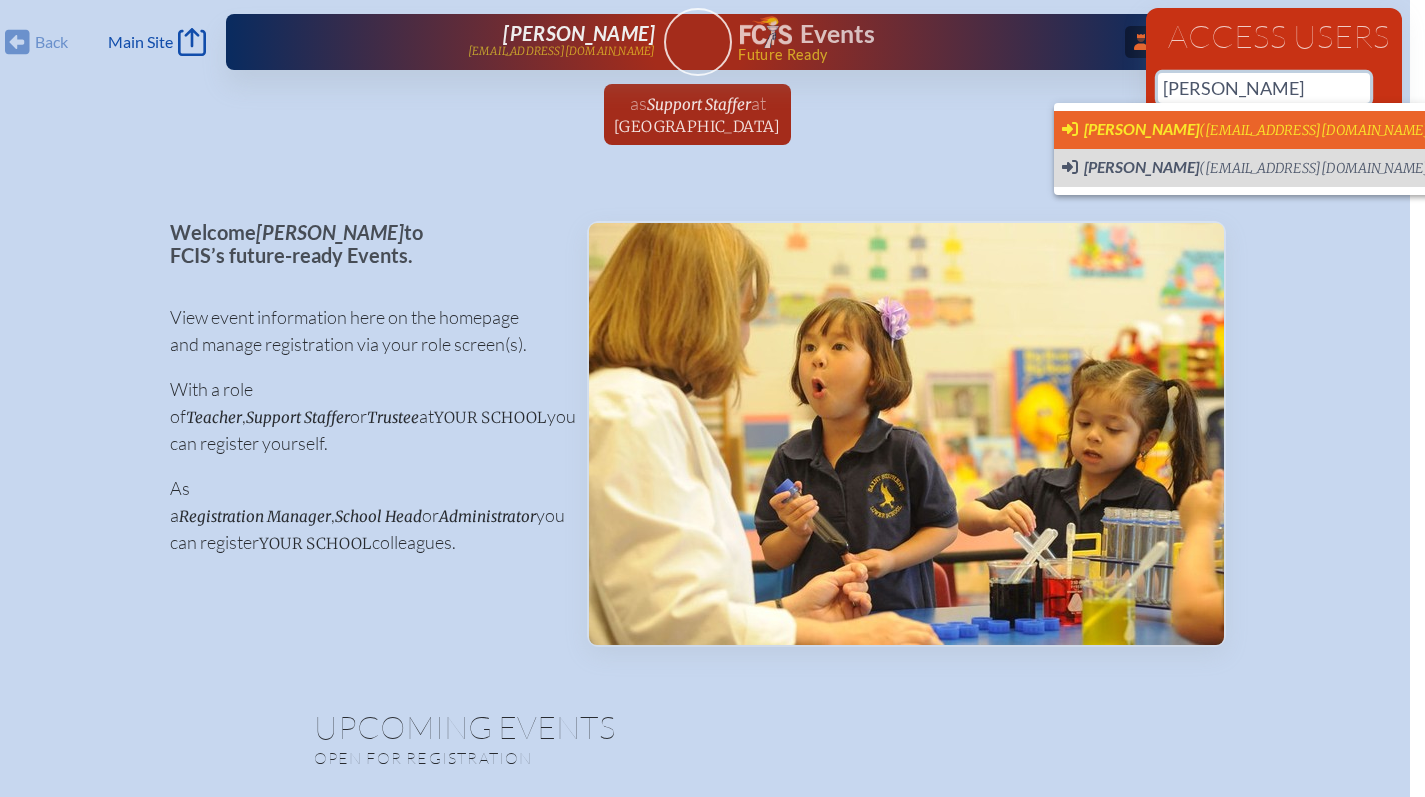 type on "[EMAIL_ADDRESS][DOMAIN_NAME]" 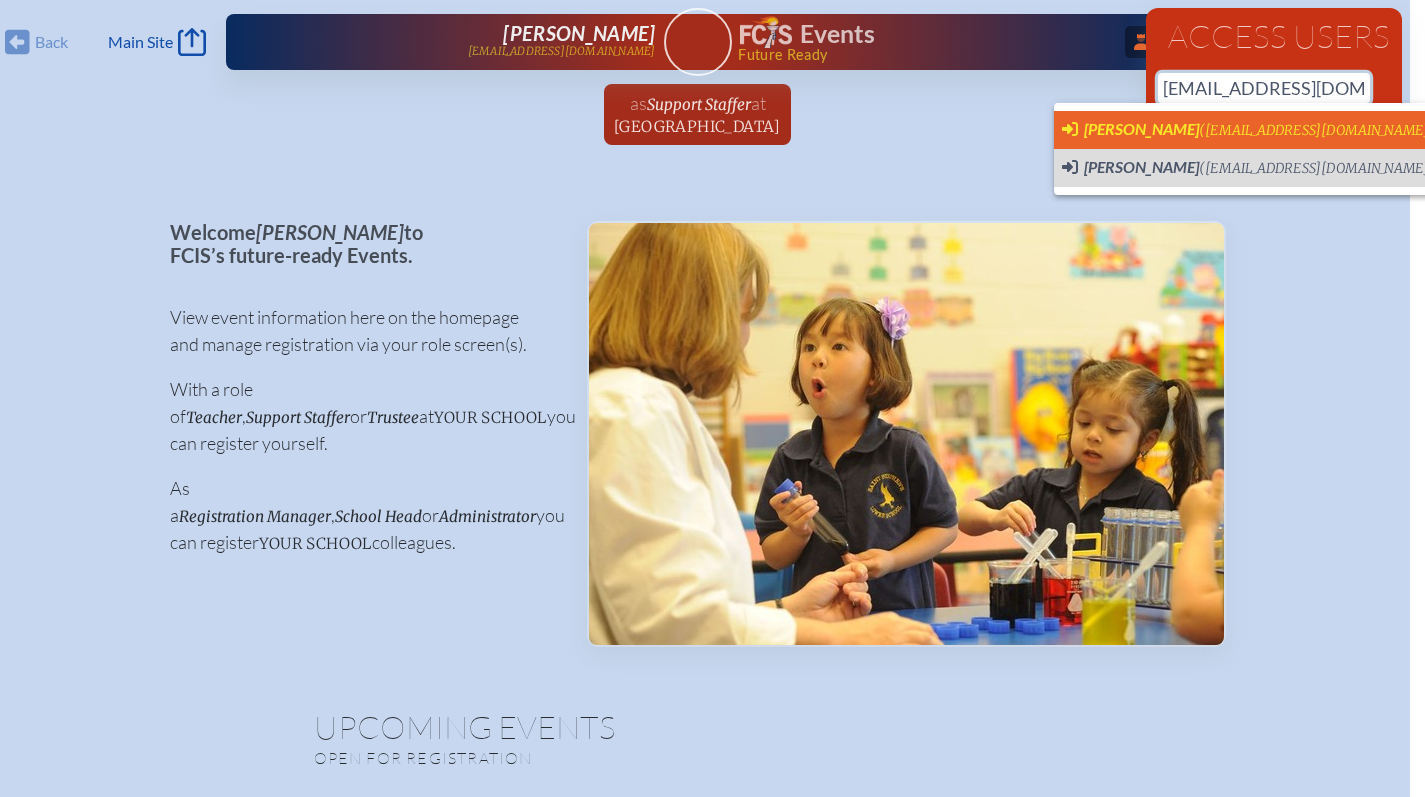 type 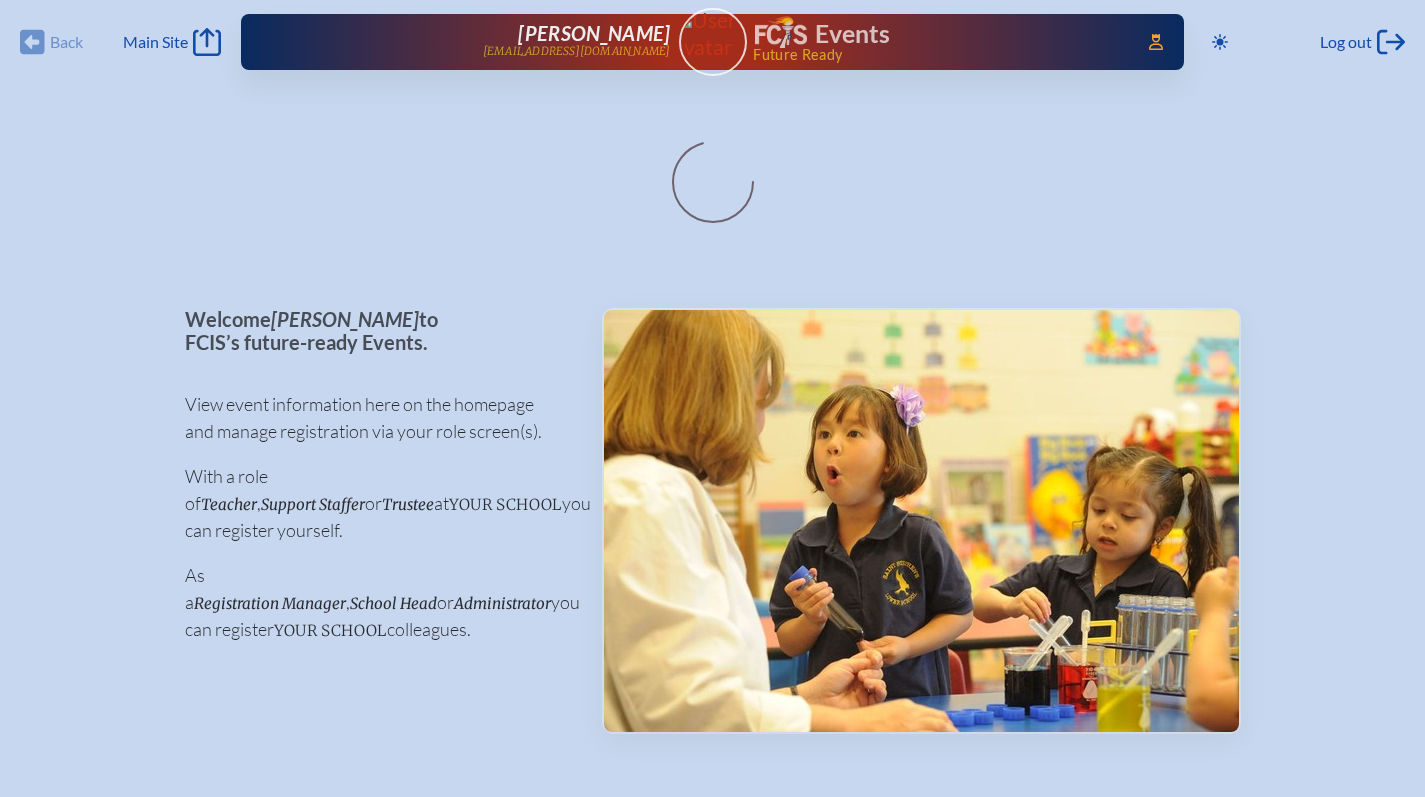 scroll, scrollTop: 0, scrollLeft: 0, axis: both 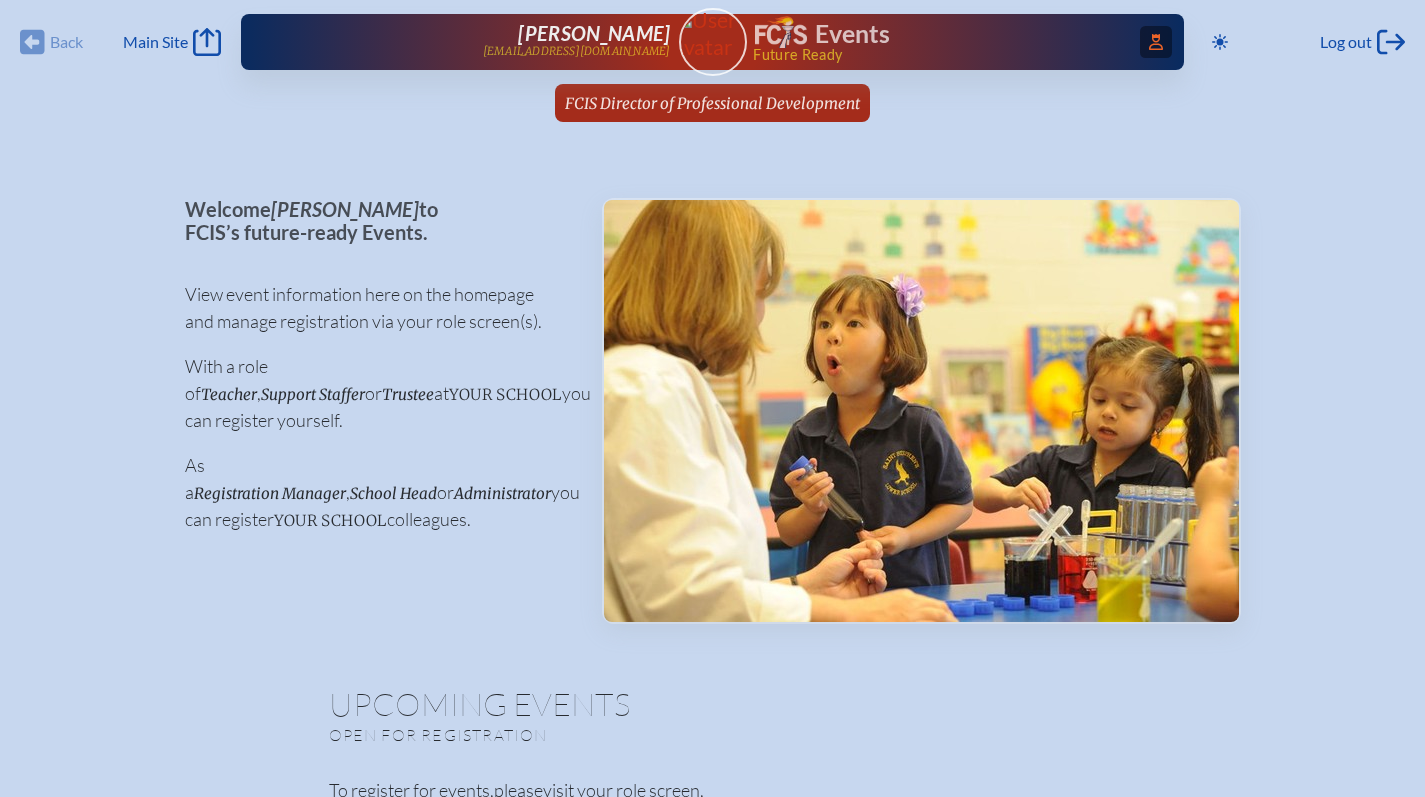 click on "Access Users..." at bounding box center (1156, 42) 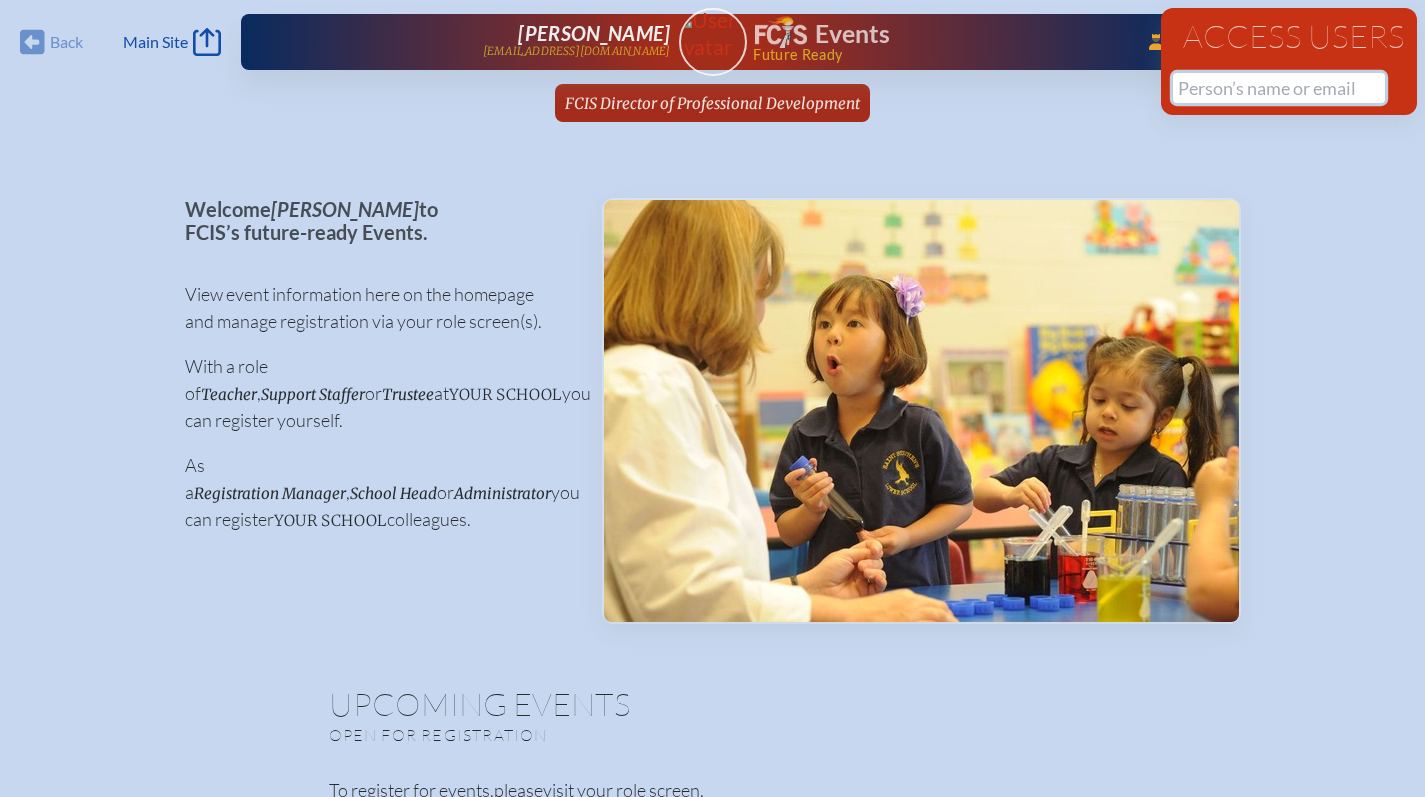 click at bounding box center [1279, 88] 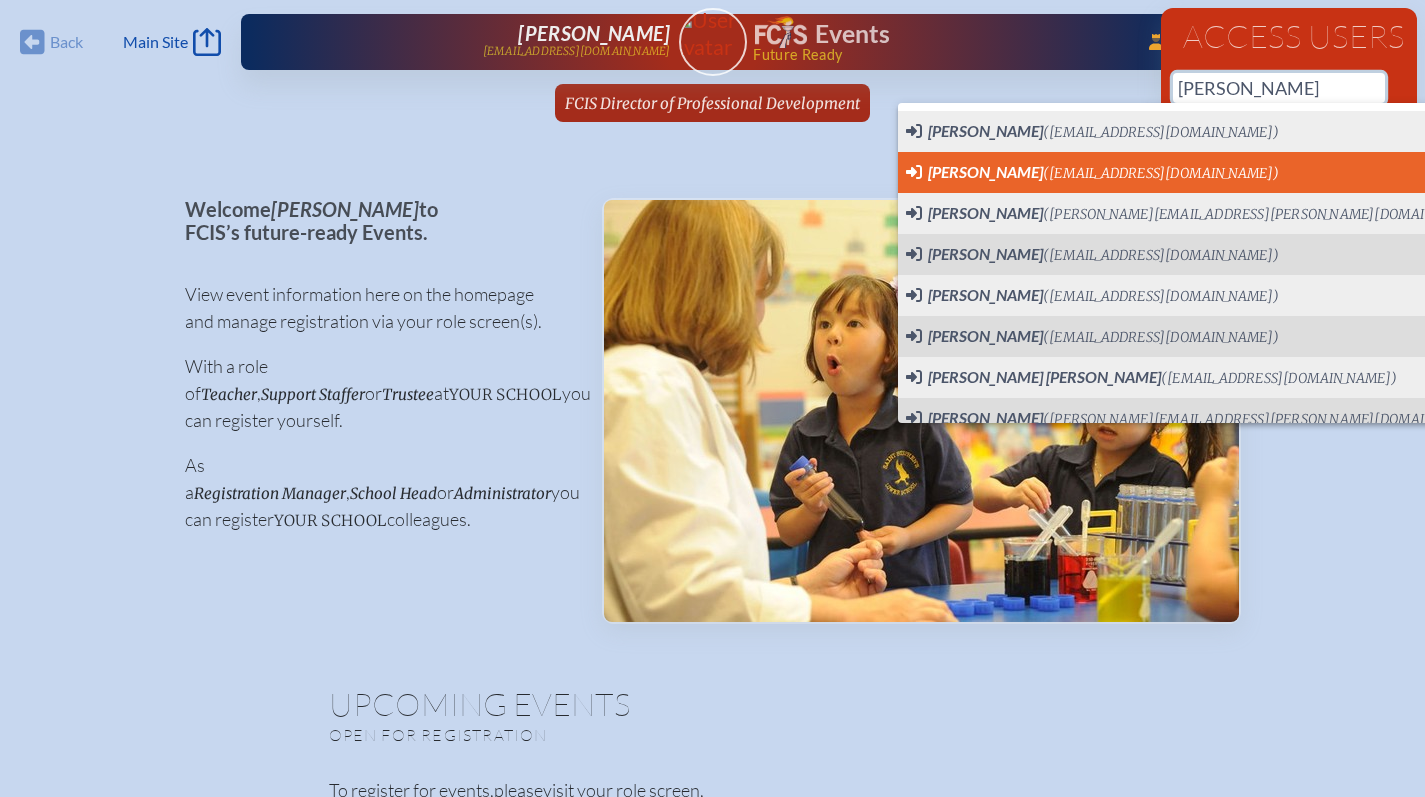 scroll, scrollTop: 0, scrollLeft: 15, axis: horizontal 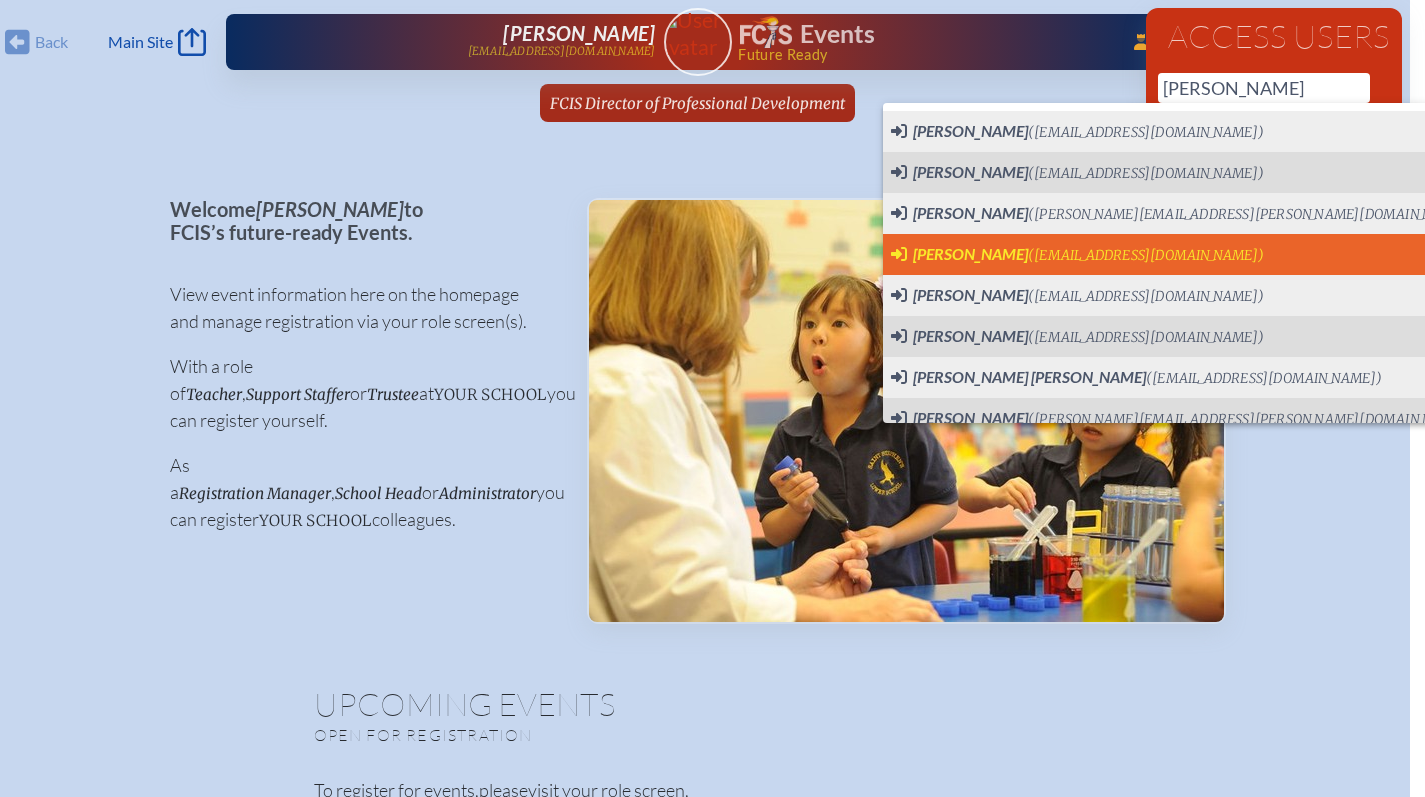 click on "(cadrian@pcs-fl.net)" at bounding box center [1146, 255] 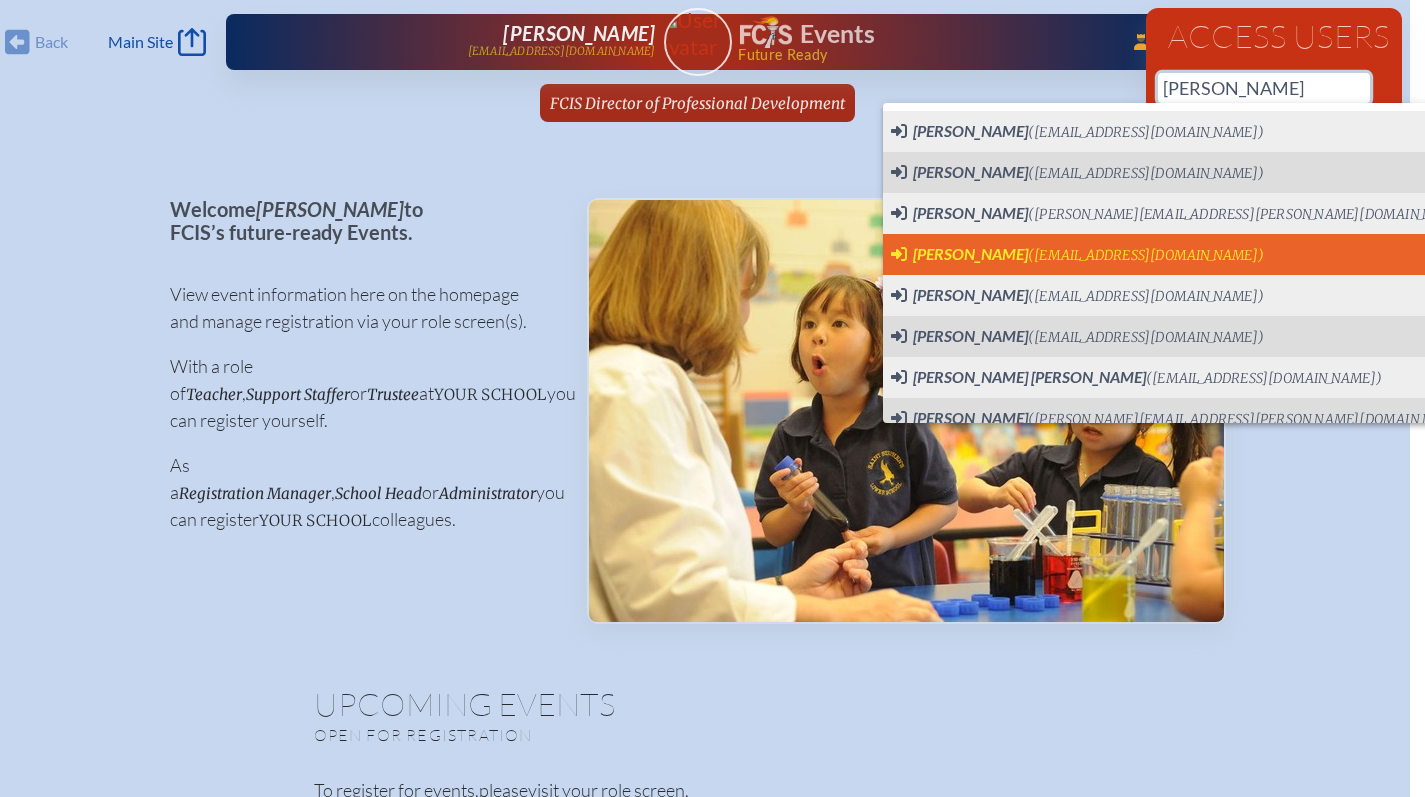 type on "[EMAIL_ADDRESS][DOMAIN_NAME]" 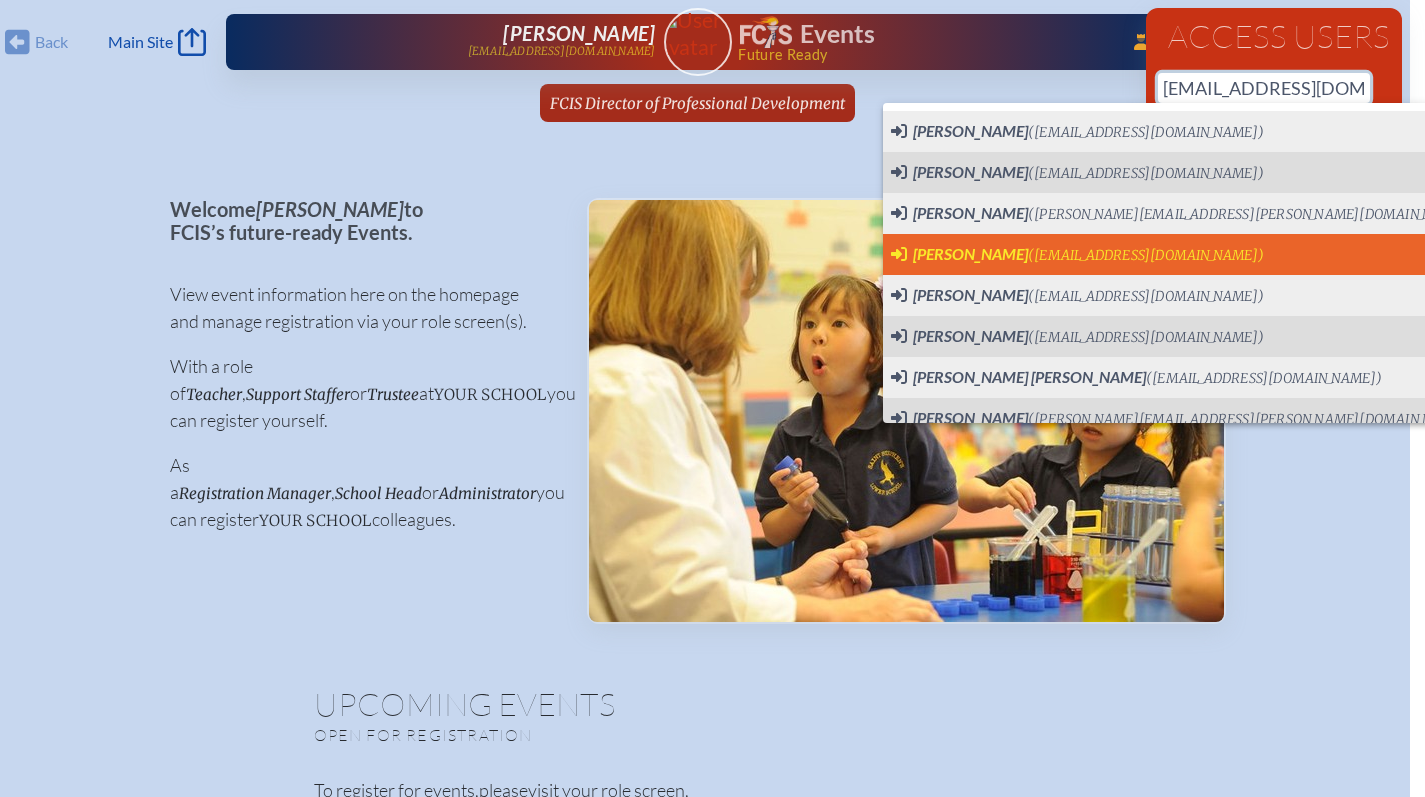 type 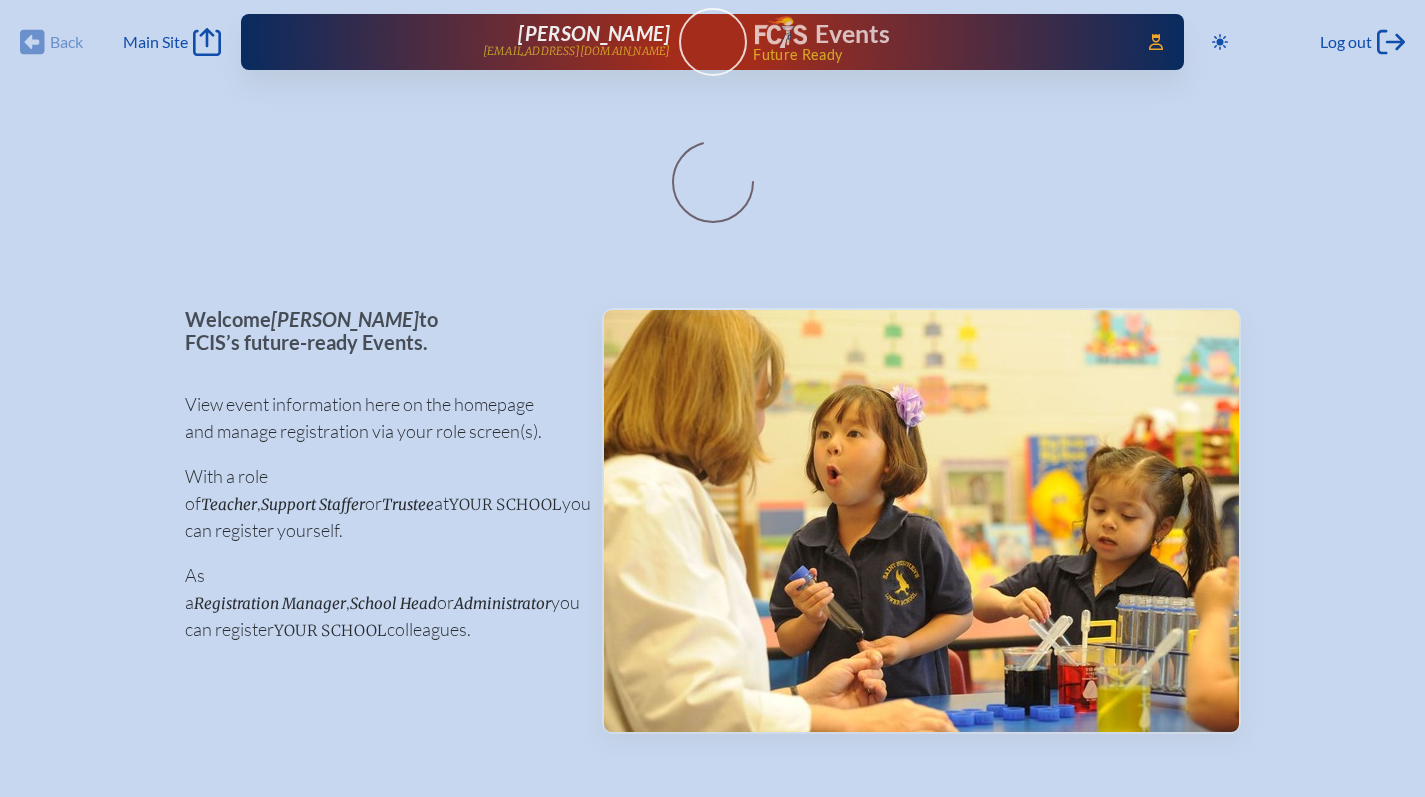 scroll, scrollTop: 0, scrollLeft: 0, axis: both 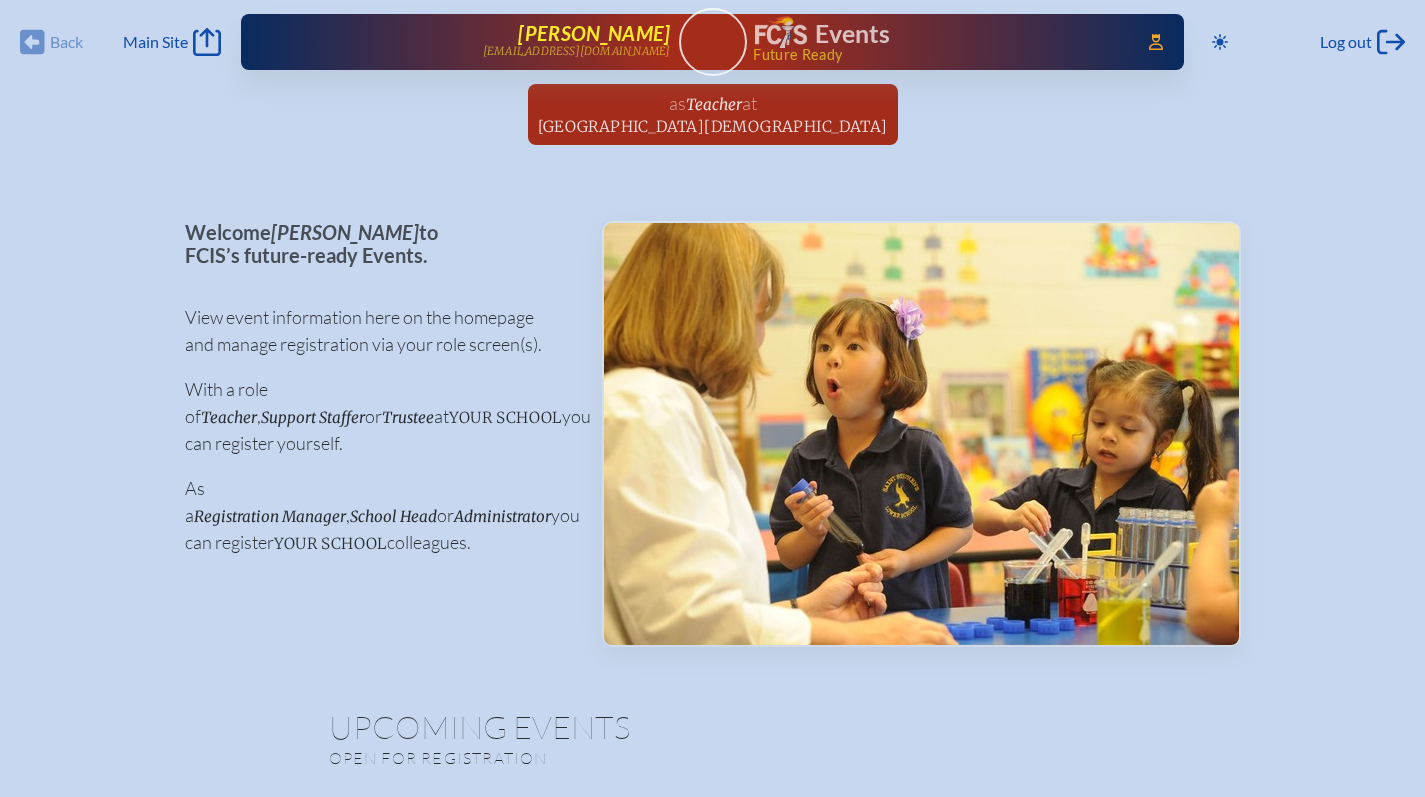 click on "[PERSON_NAME]" at bounding box center (594, 33) 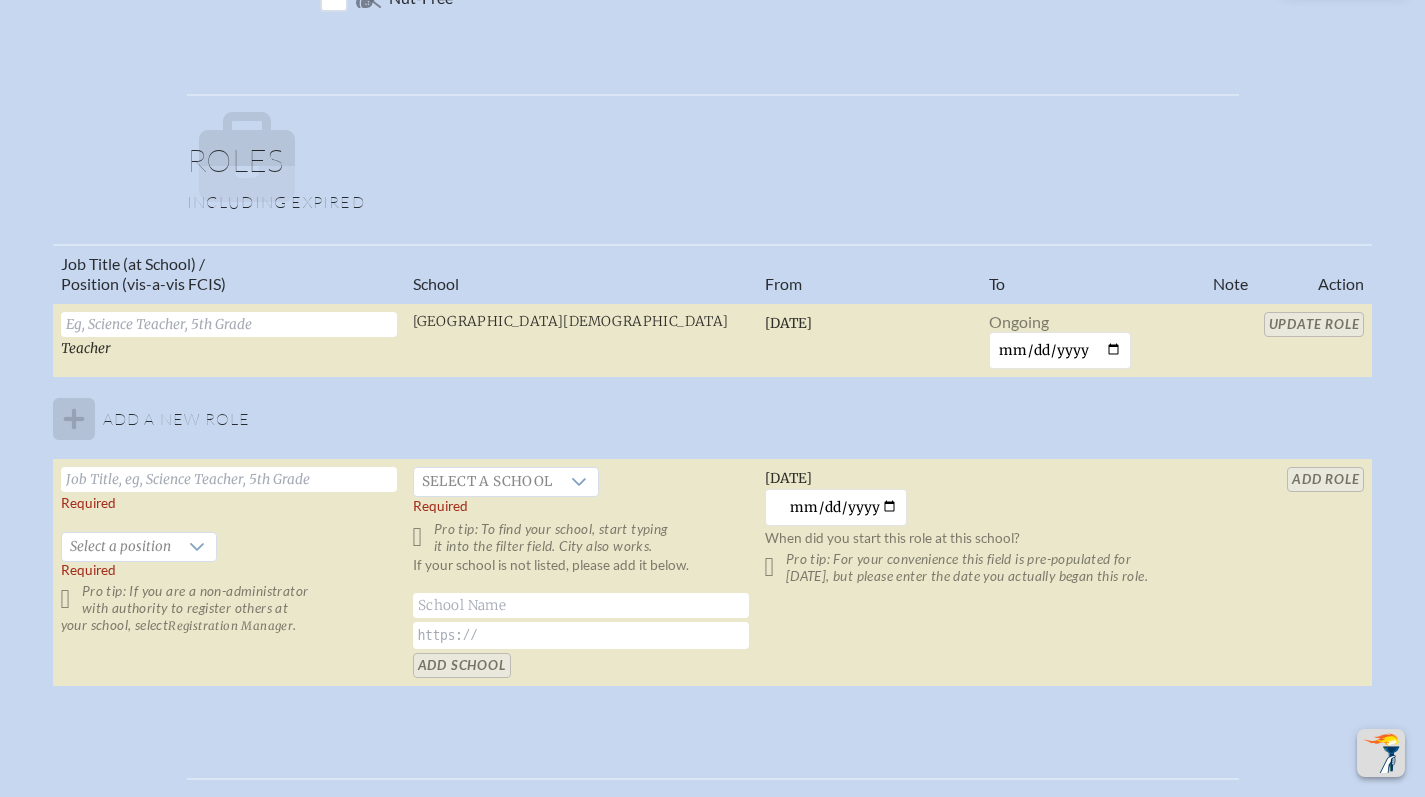 scroll, scrollTop: 1286, scrollLeft: 0, axis: vertical 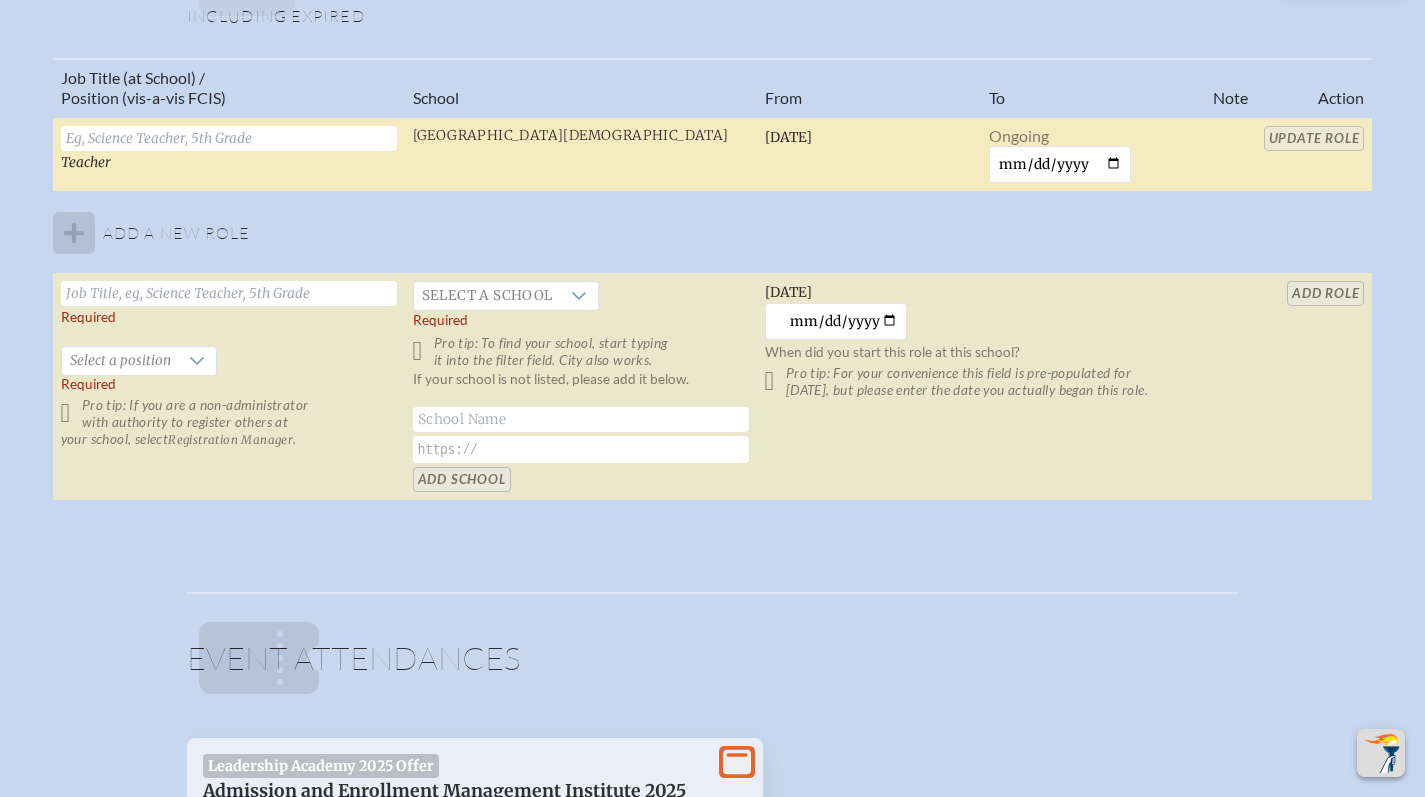 click at bounding box center [229, 138] 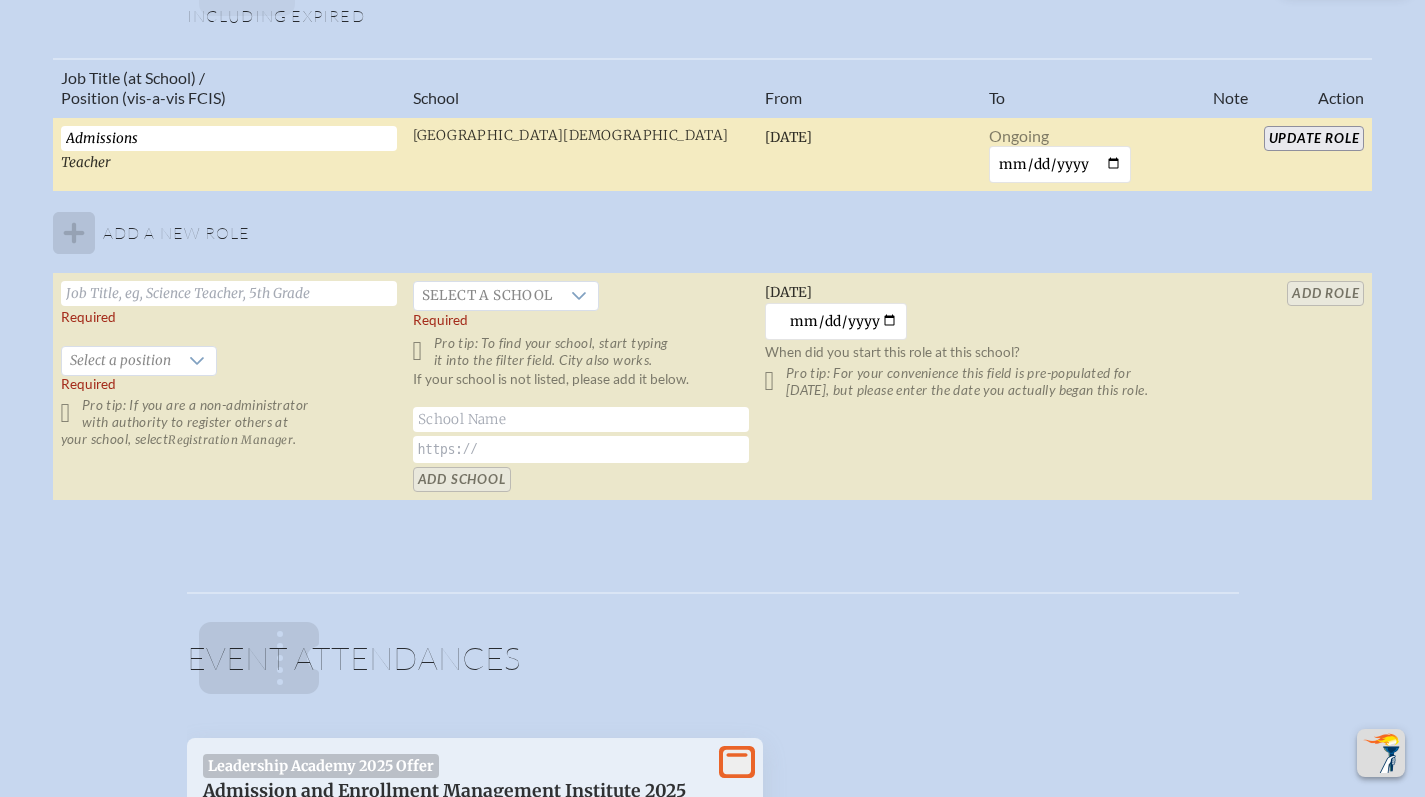 type on "Admissions" 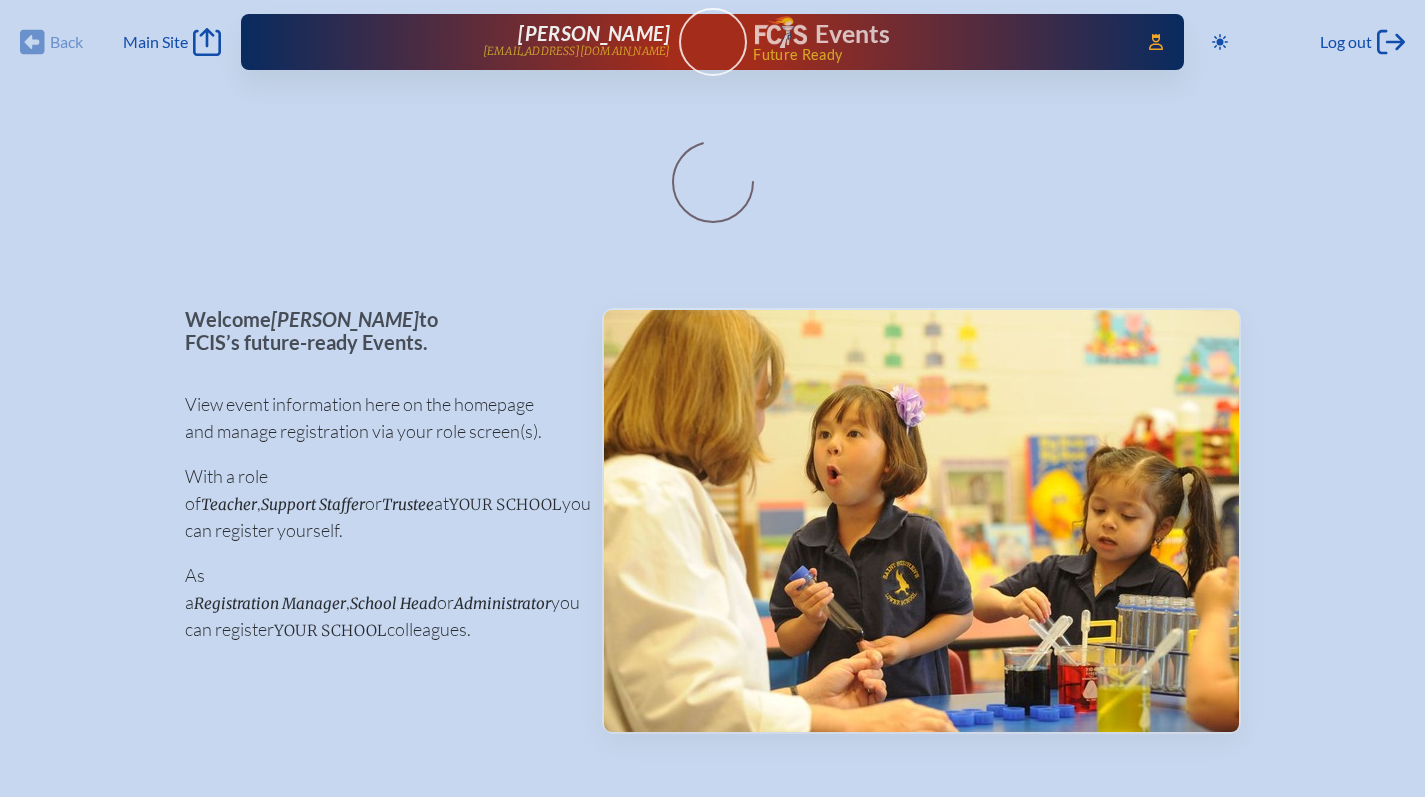 scroll, scrollTop: 0, scrollLeft: 0, axis: both 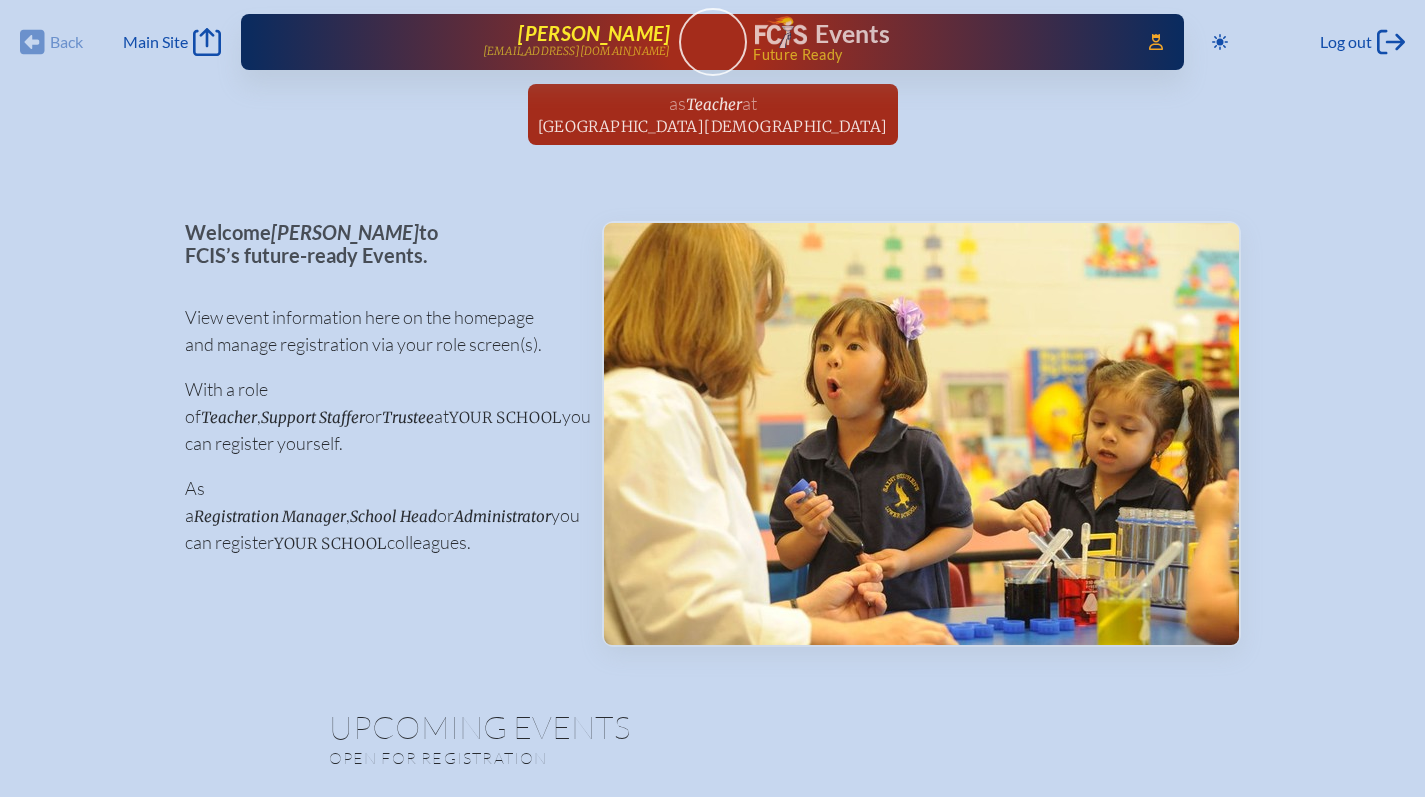 click on "Cristina Cuadros" at bounding box center [594, 33] 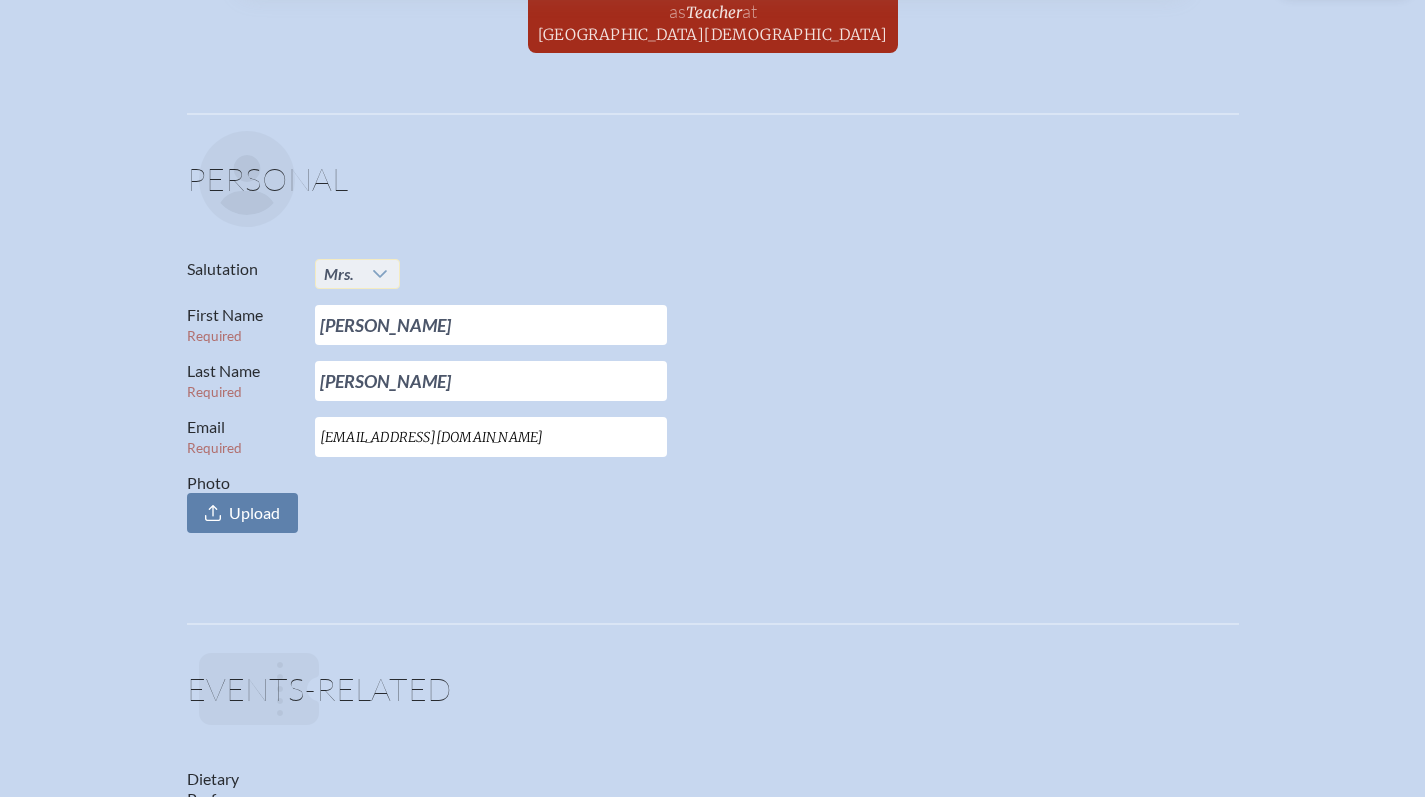 scroll, scrollTop: 102, scrollLeft: 0, axis: vertical 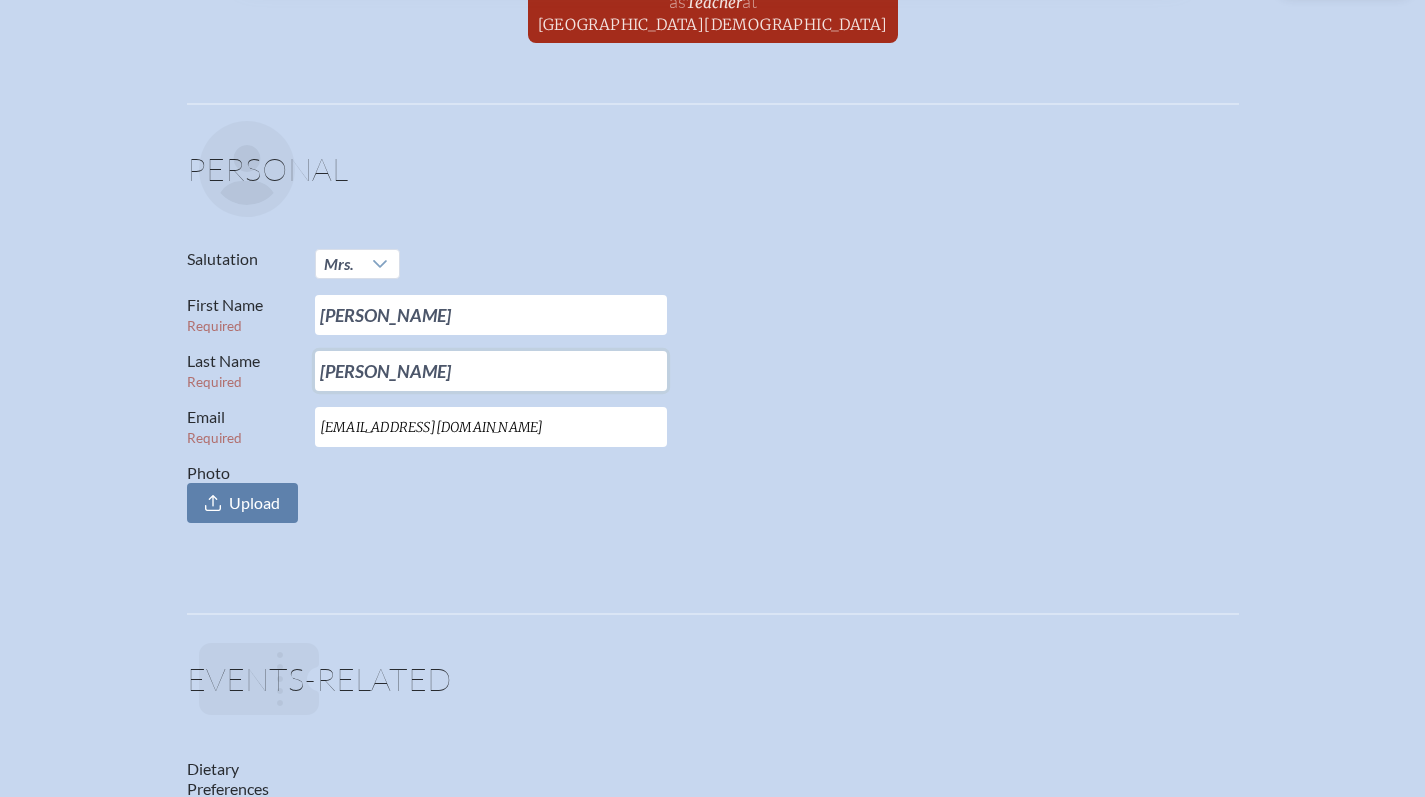 drag, startPoint x: 417, startPoint y: 375, endPoint x: 284, endPoint y: 369, distance: 133.13527 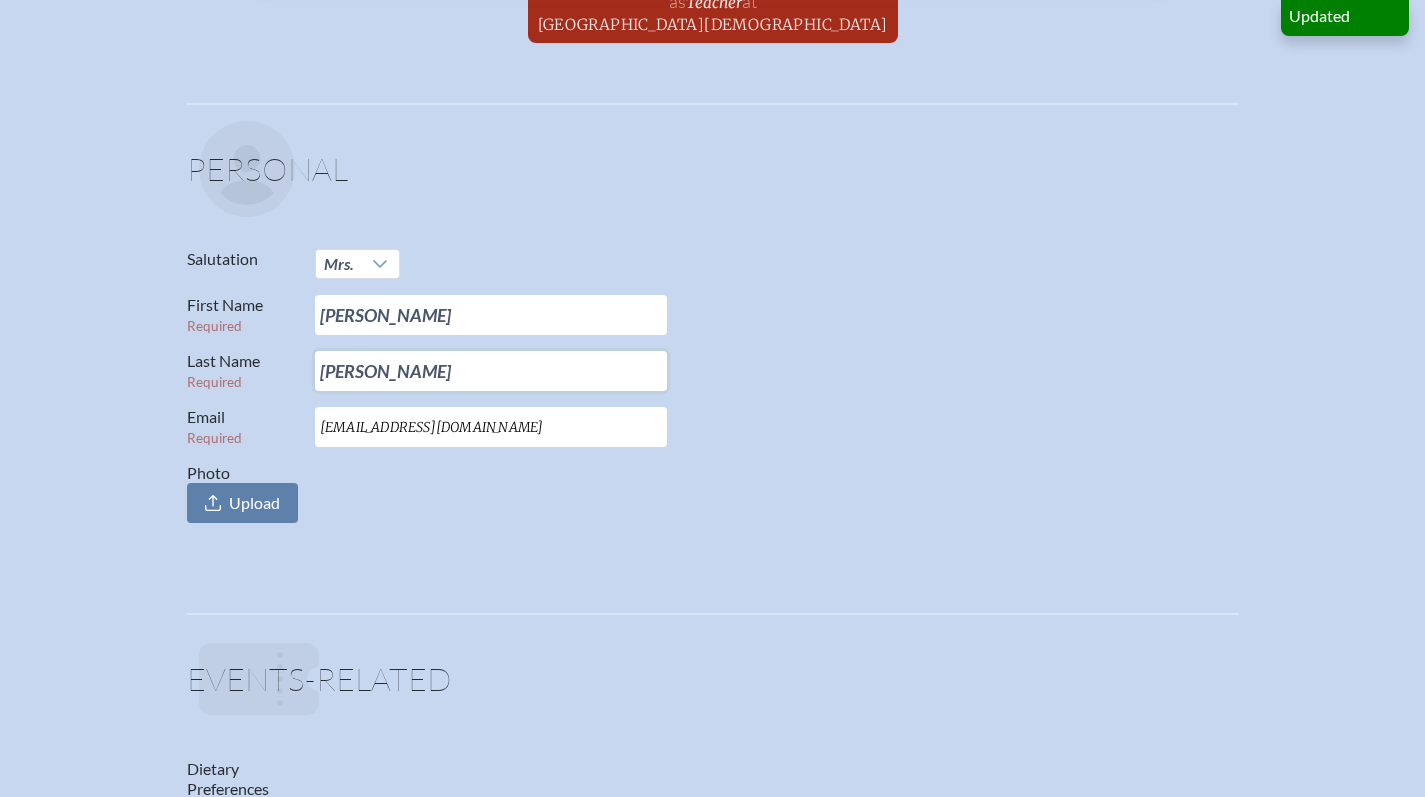 type on "Adrian" 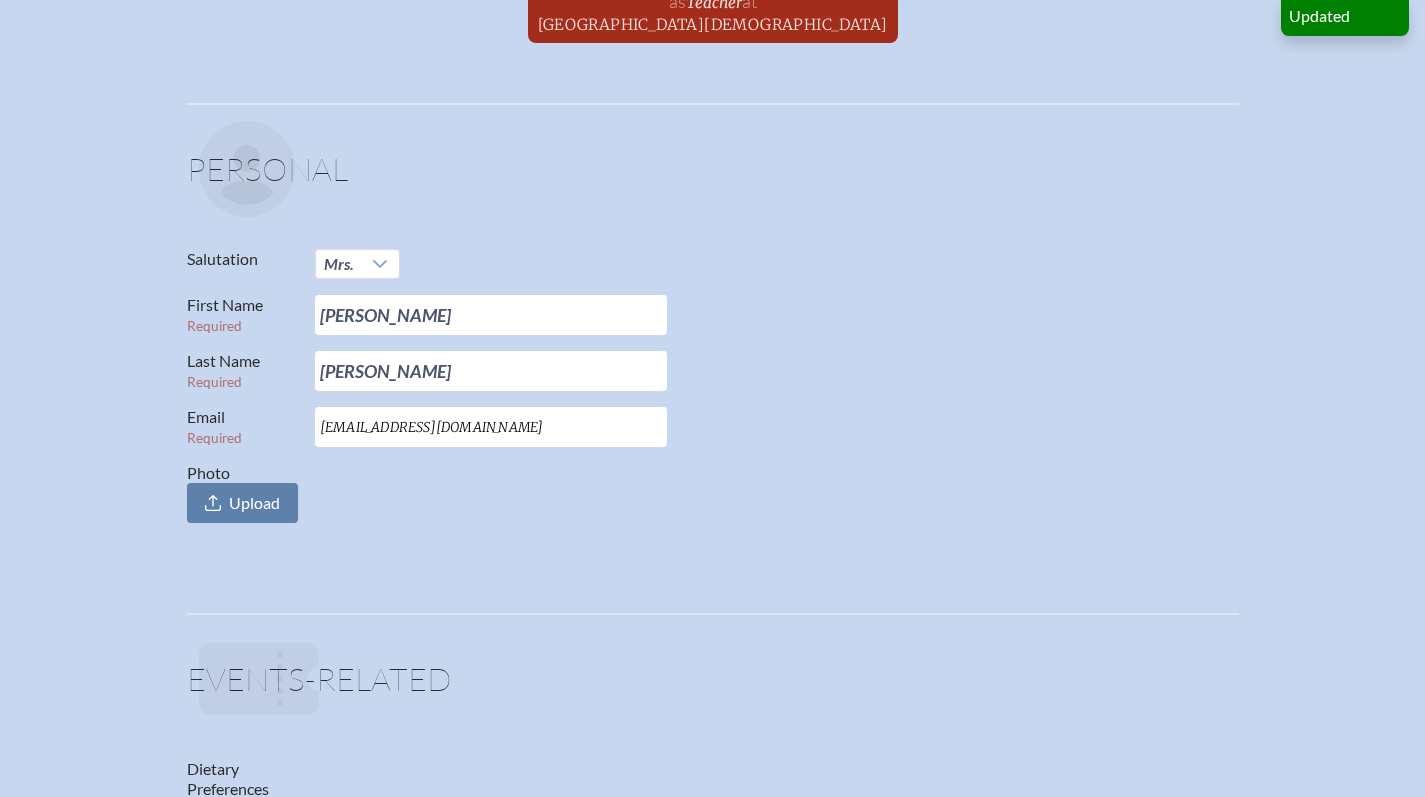 click at bounding box center (719, 169) 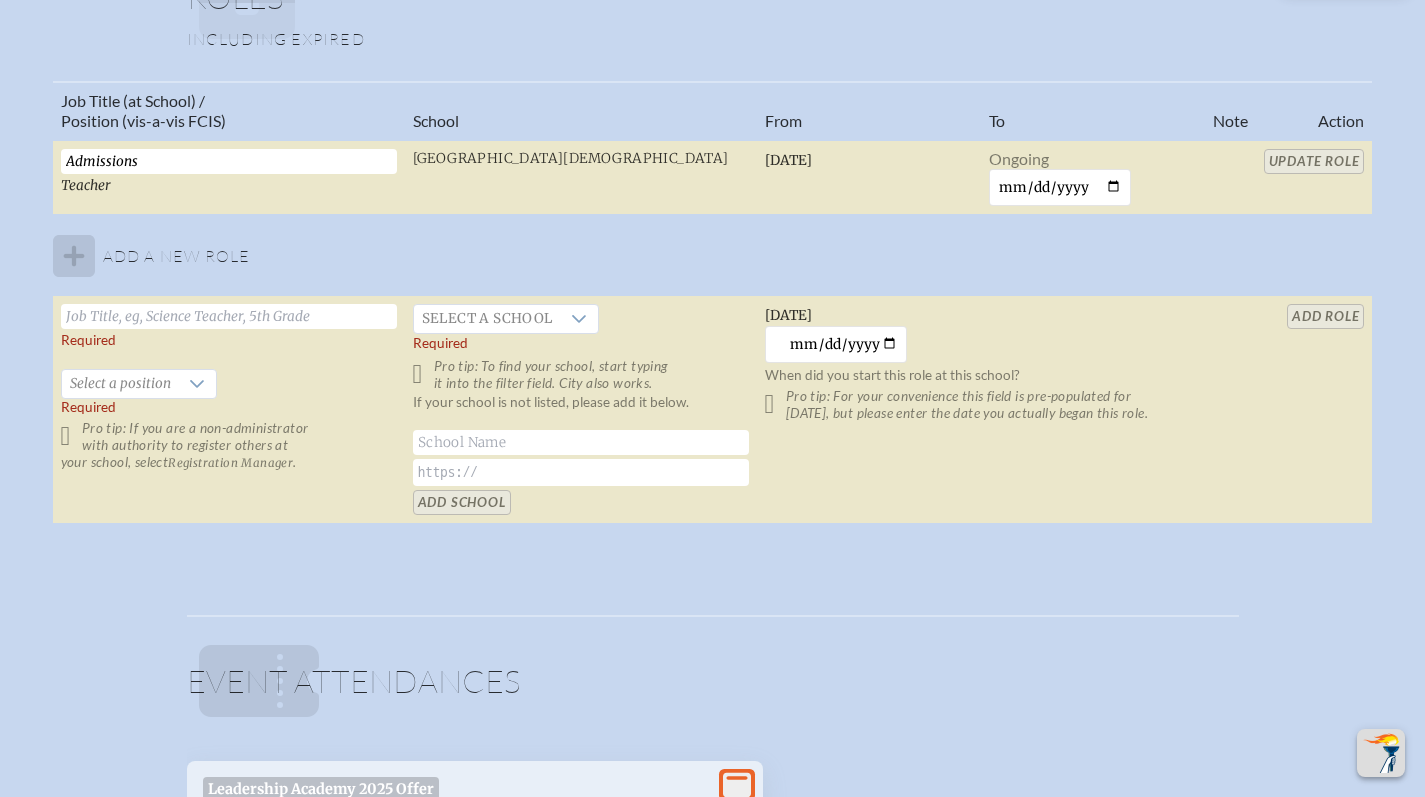 scroll, scrollTop: 0, scrollLeft: 0, axis: both 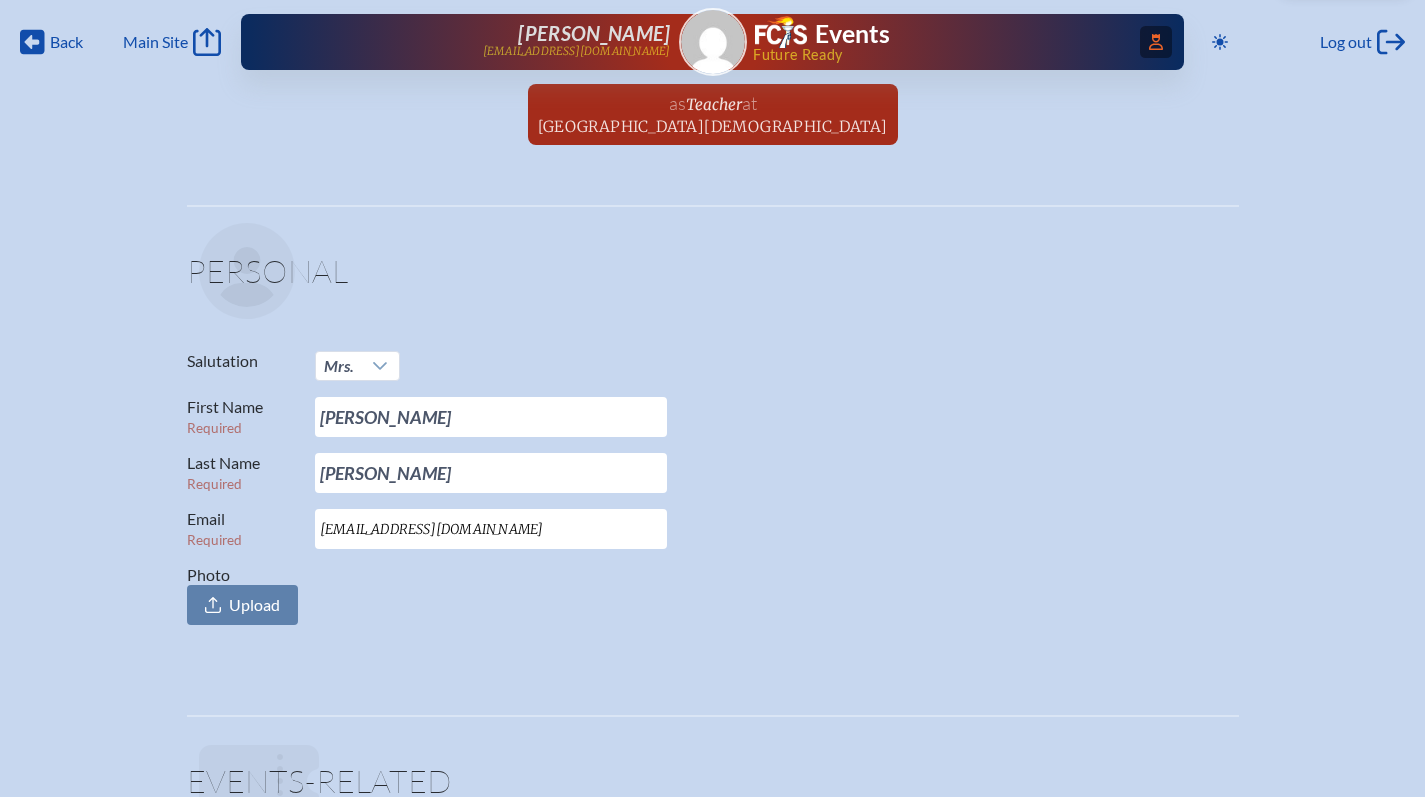 click on "Access Users..." 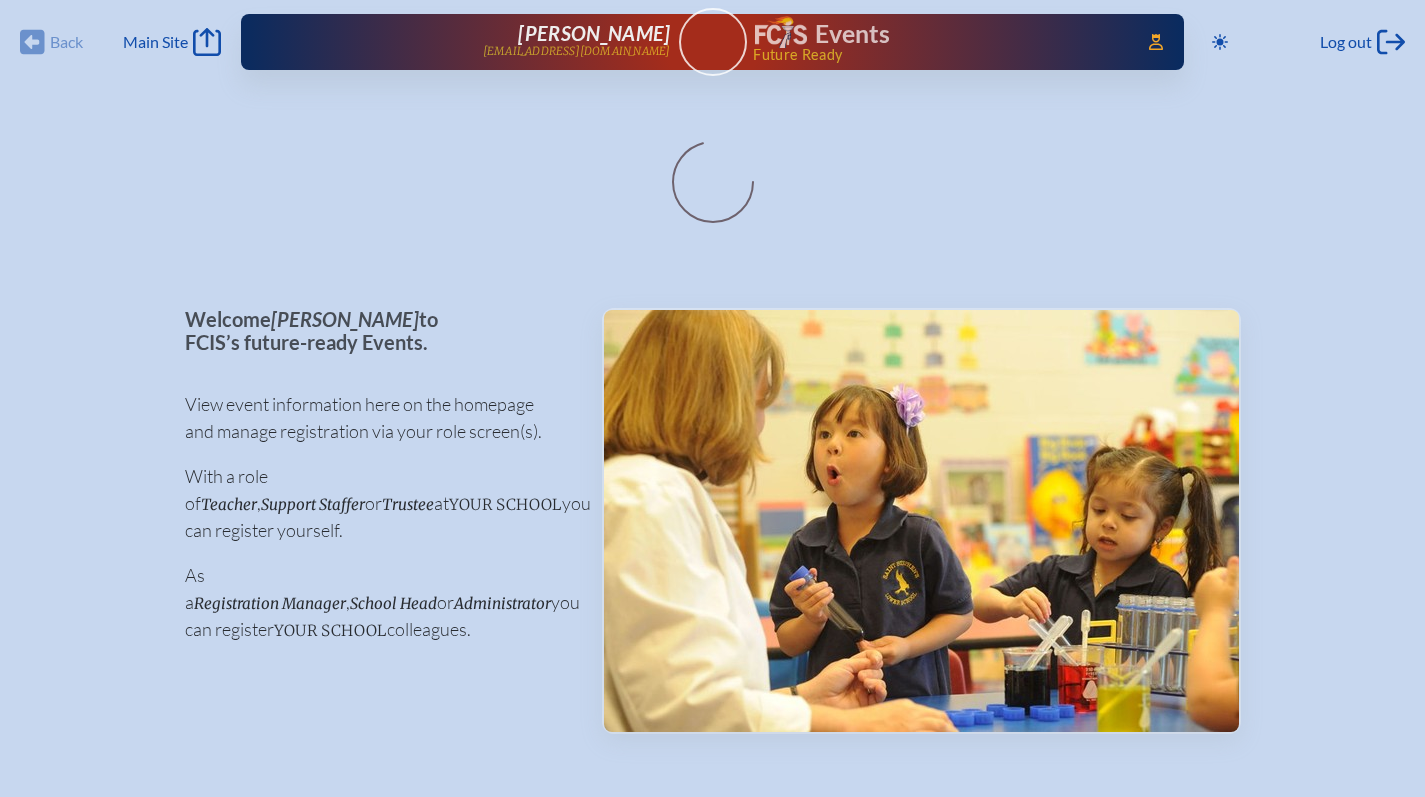 scroll, scrollTop: 0, scrollLeft: 0, axis: both 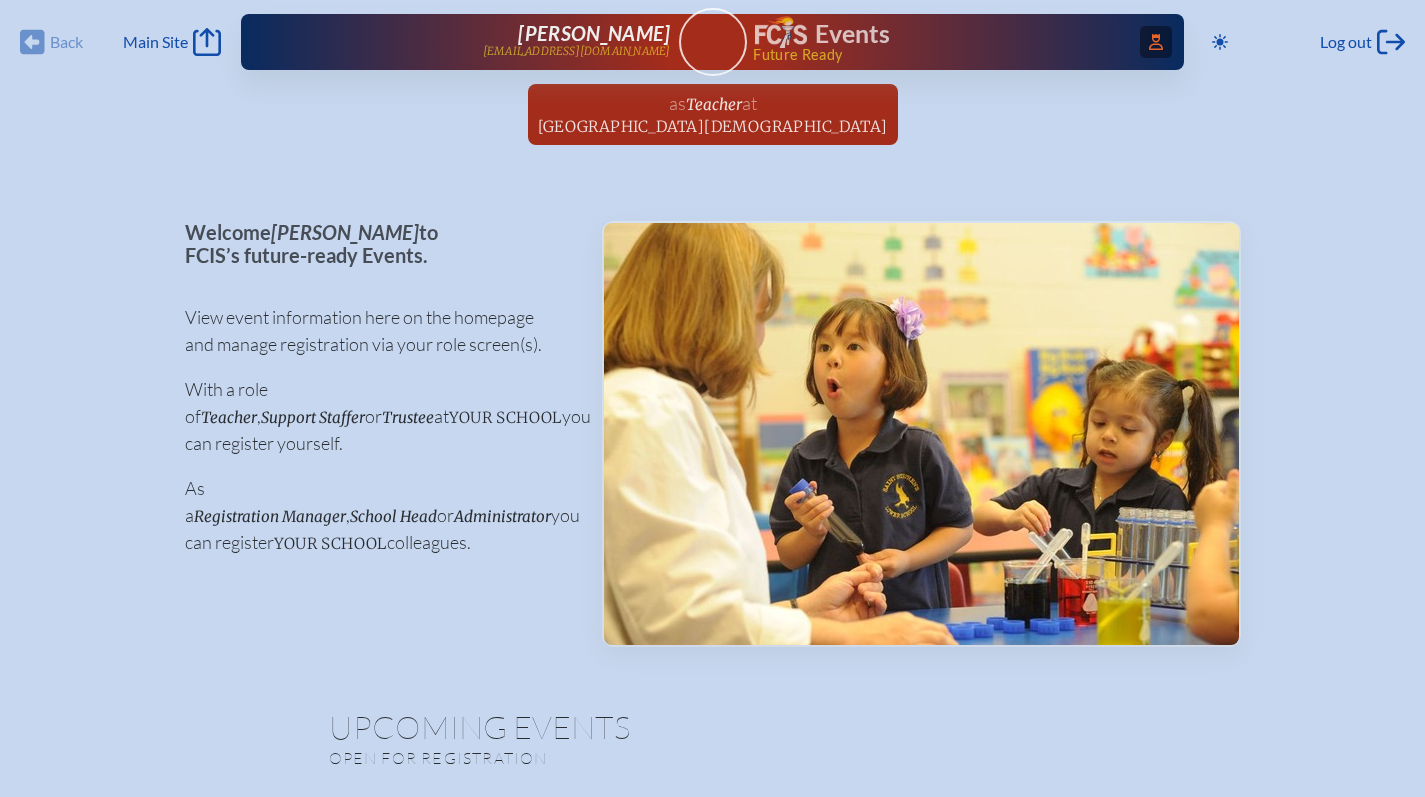 click on "Access Users..." 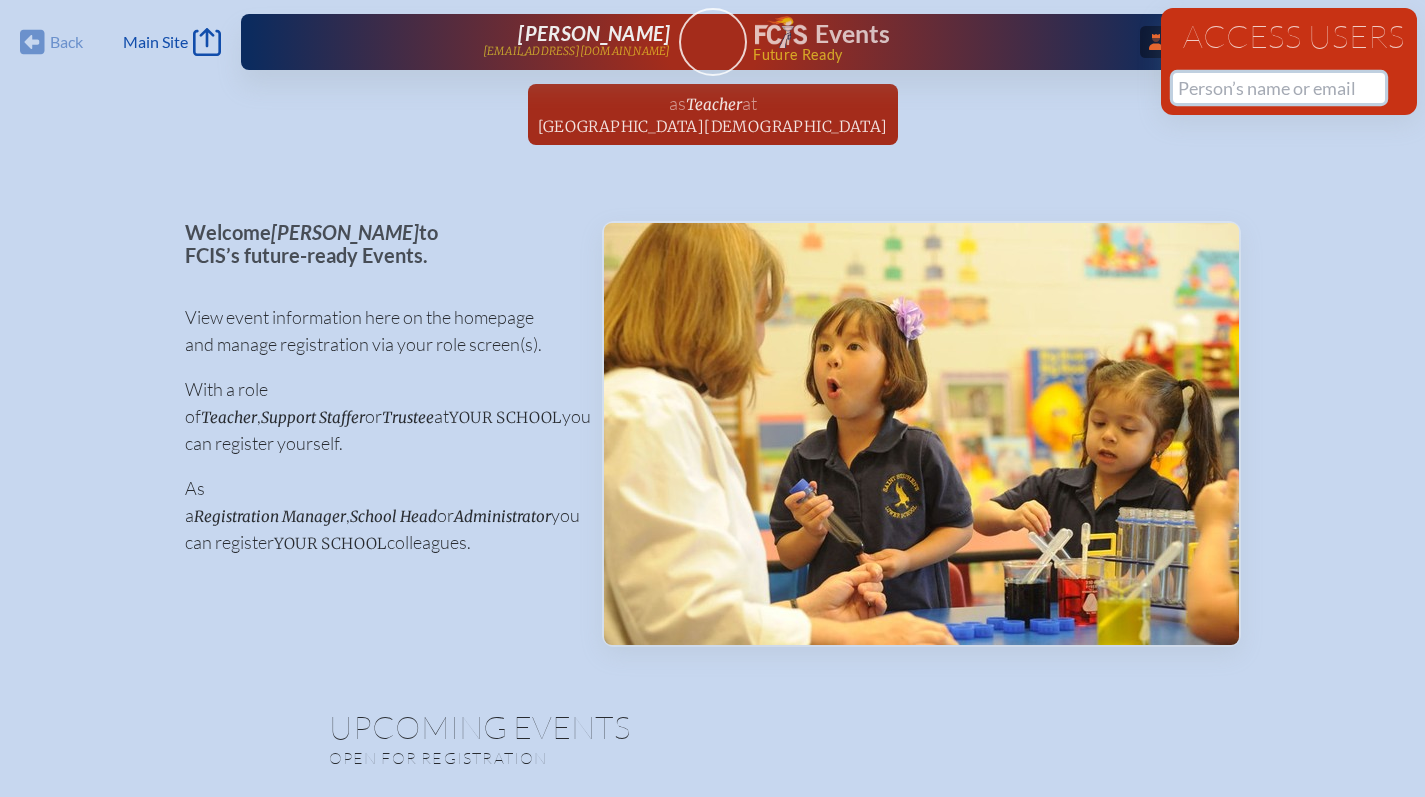 click at bounding box center [1279, 88] 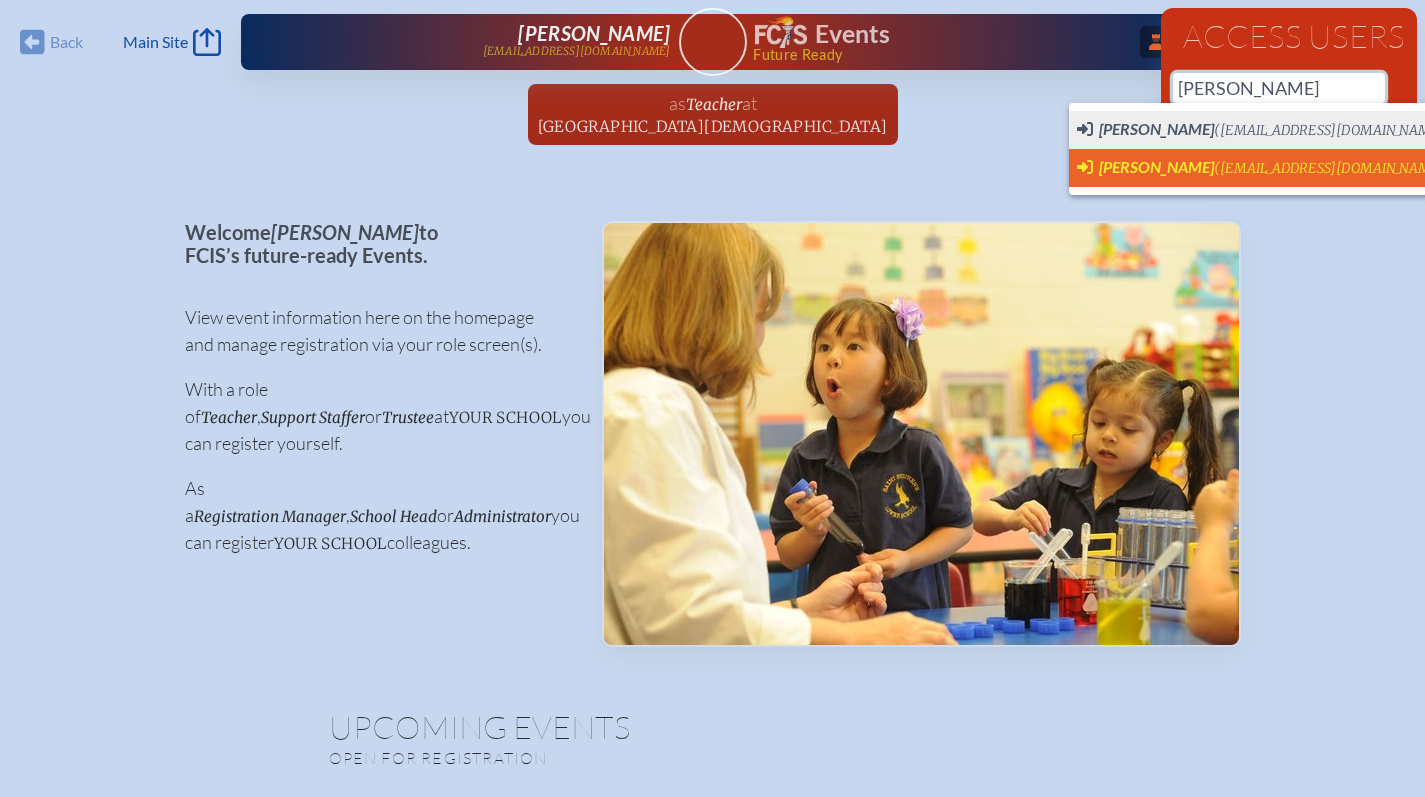 scroll, scrollTop: 0, scrollLeft: 15, axis: horizontal 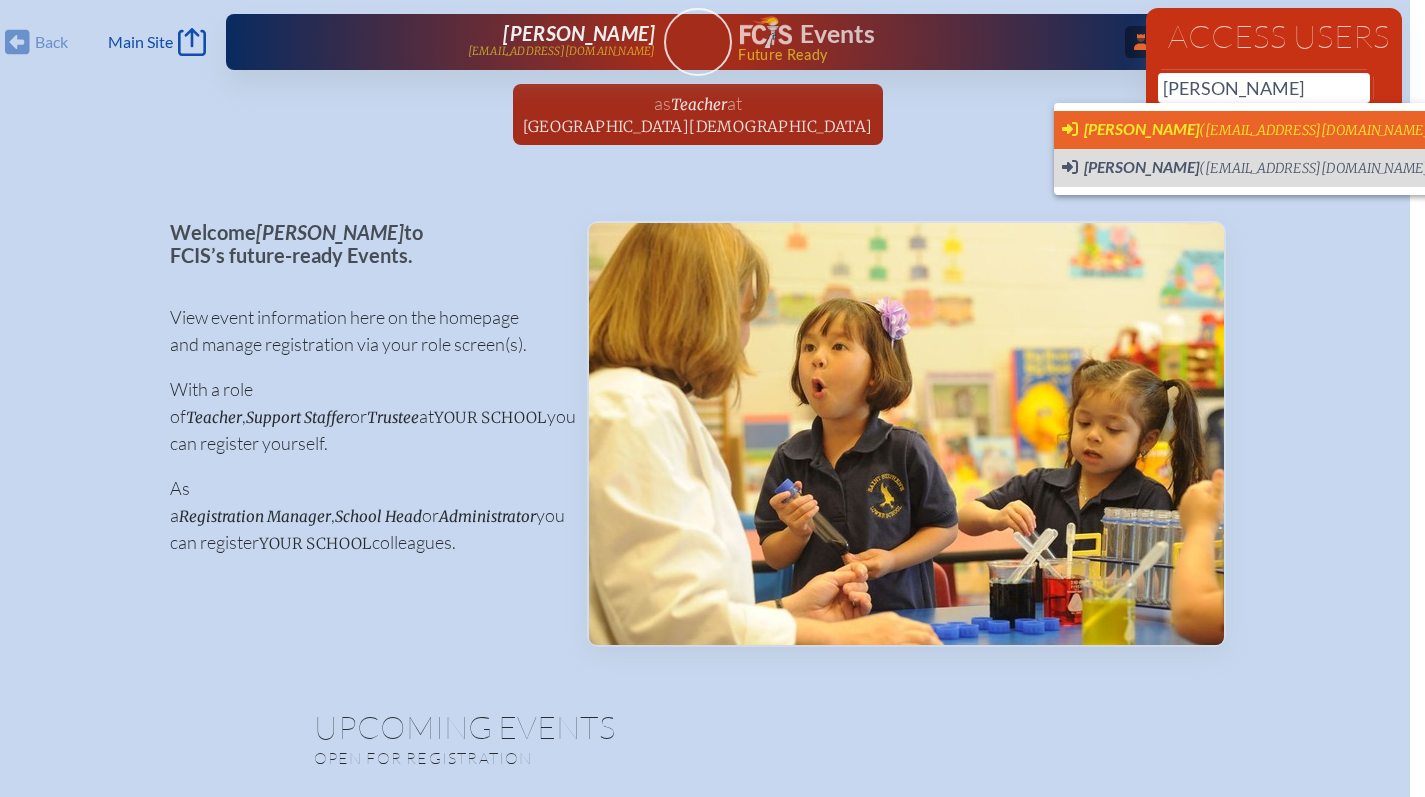 click on "(nrobison@fcis.org)" at bounding box center [1317, 130] 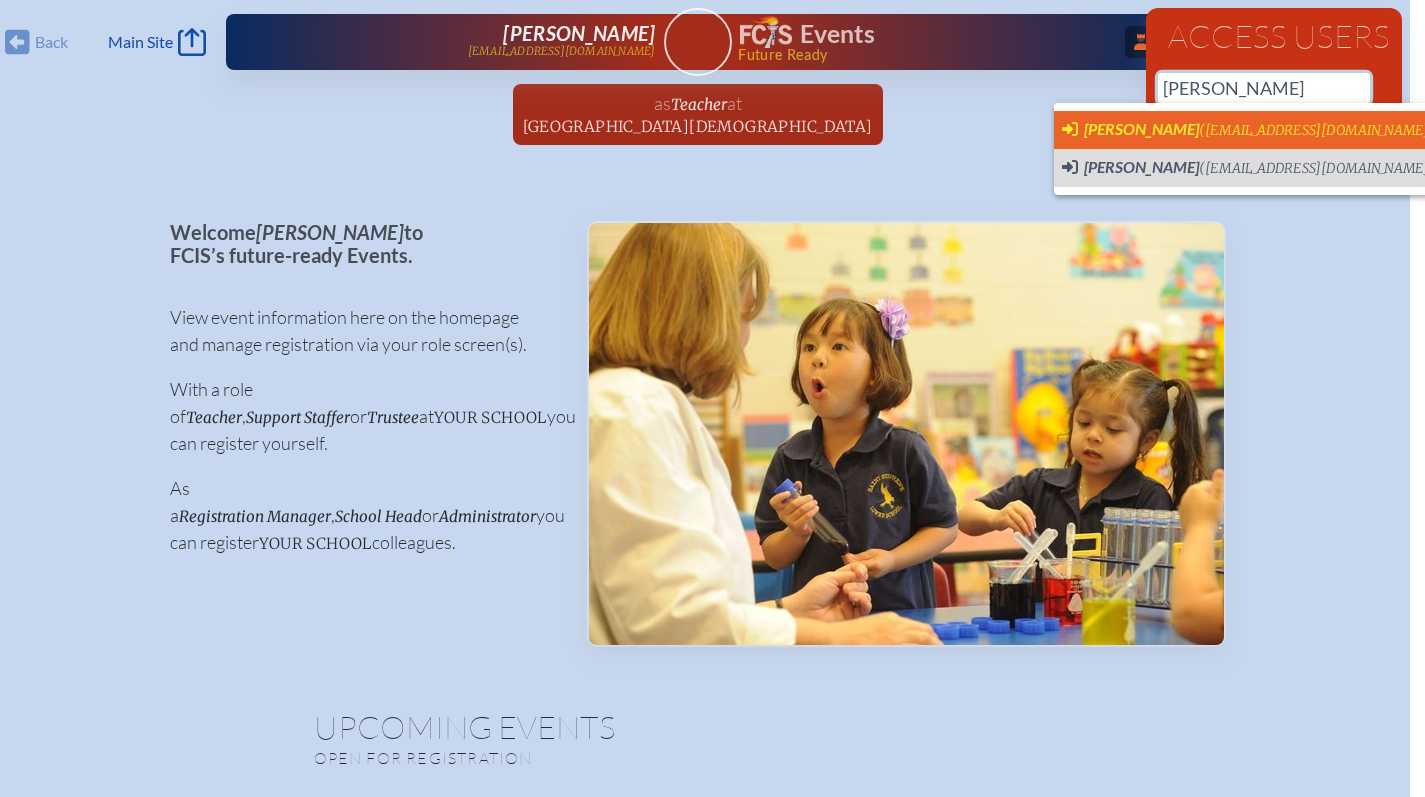 type on "[EMAIL_ADDRESS][DOMAIN_NAME]" 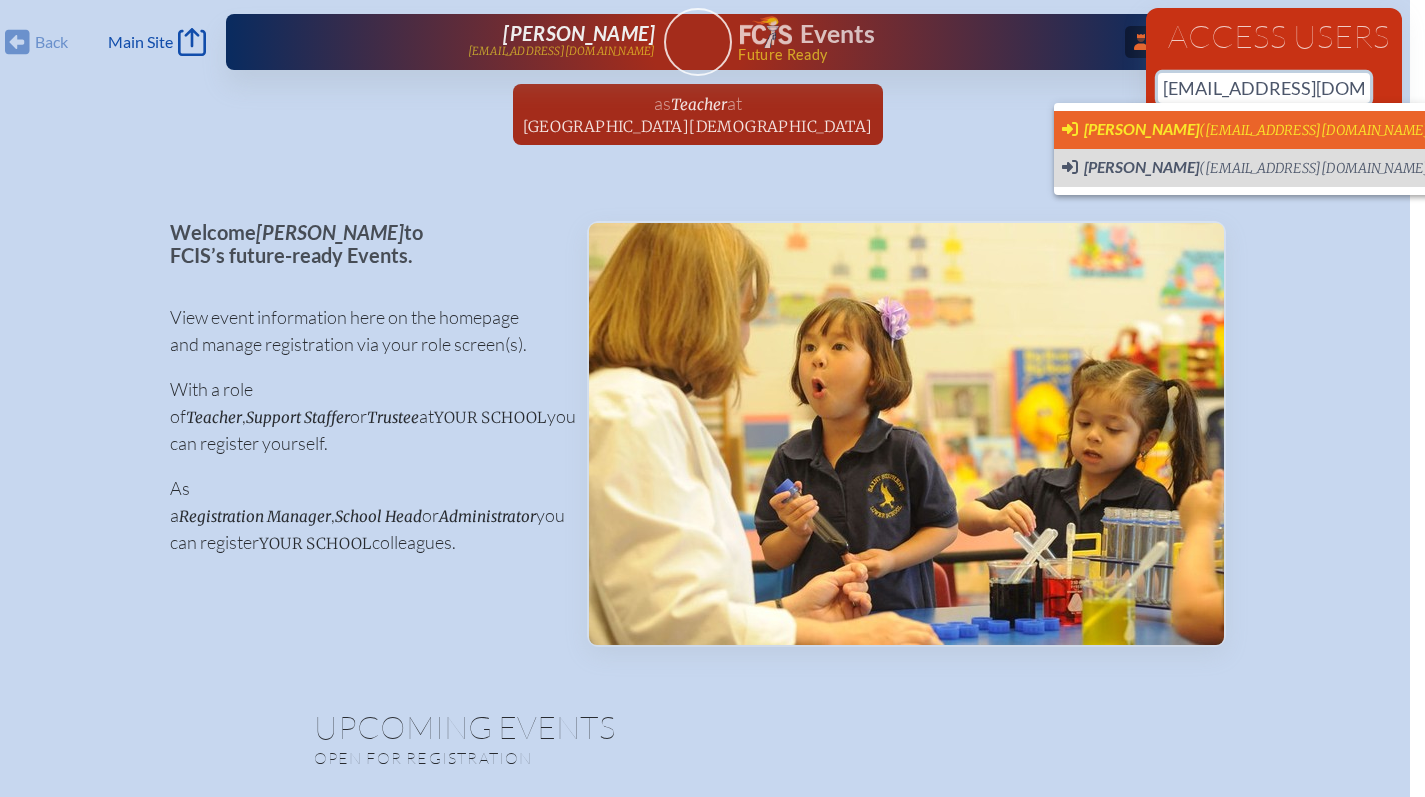type 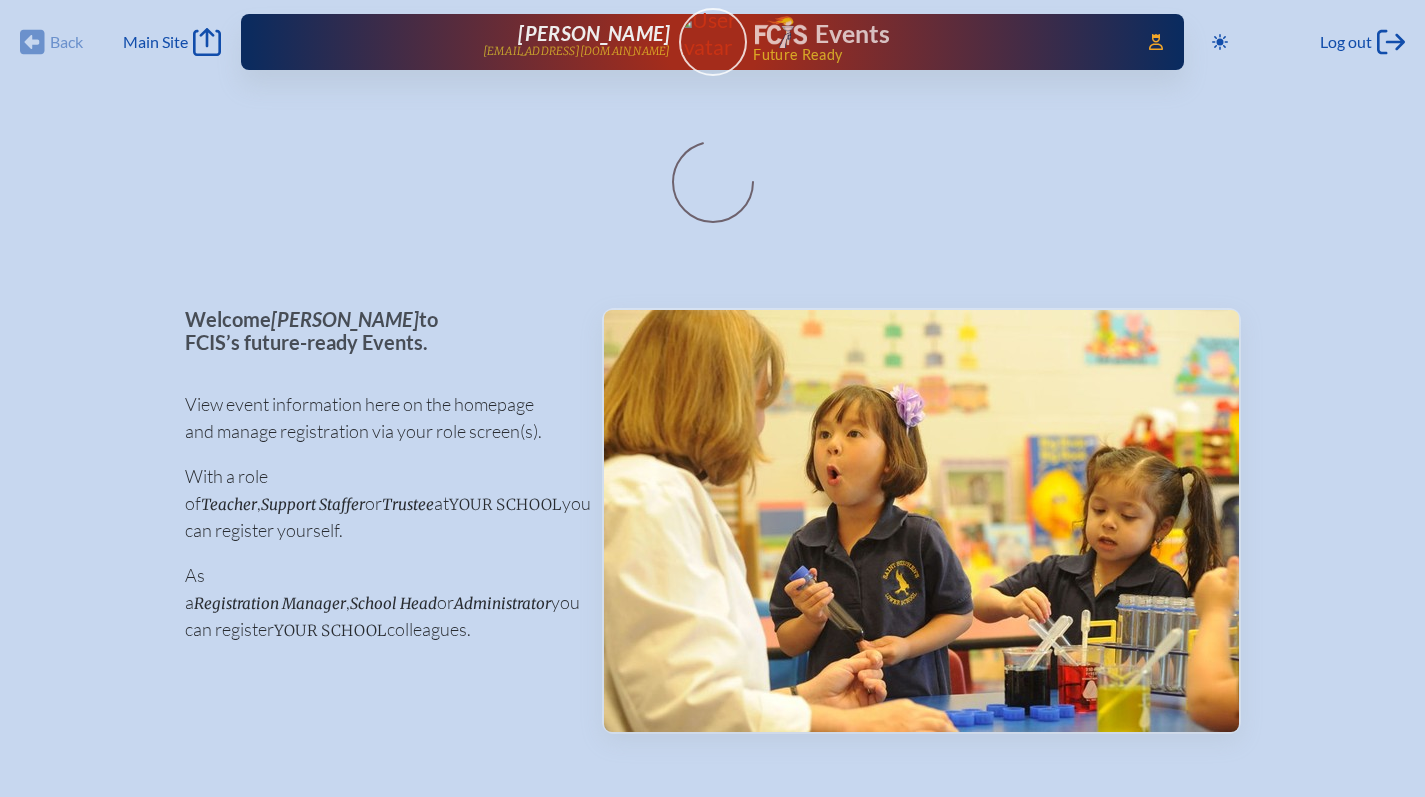 scroll, scrollTop: 0, scrollLeft: 0, axis: both 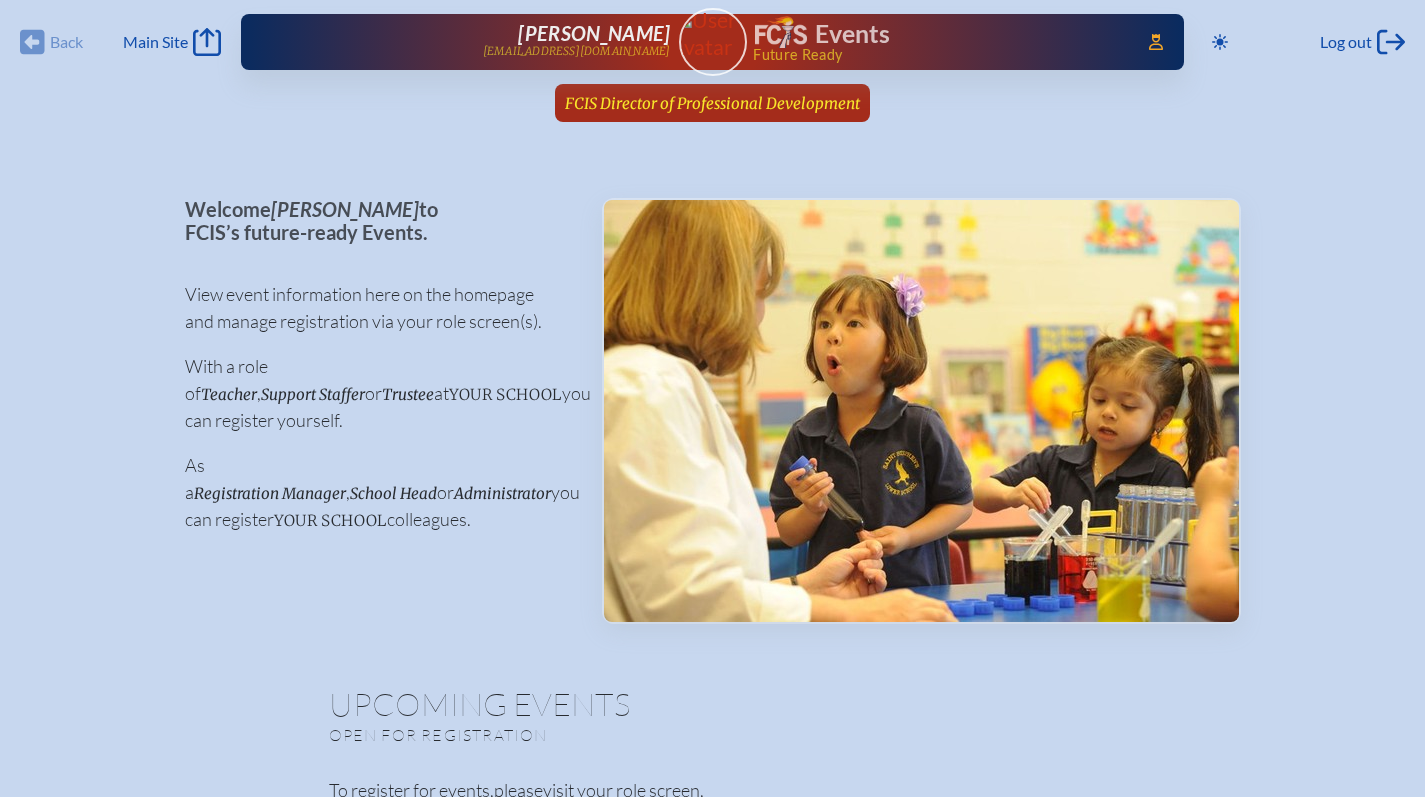 click on "FCIS Director of Professional Development" at bounding box center [712, 103] 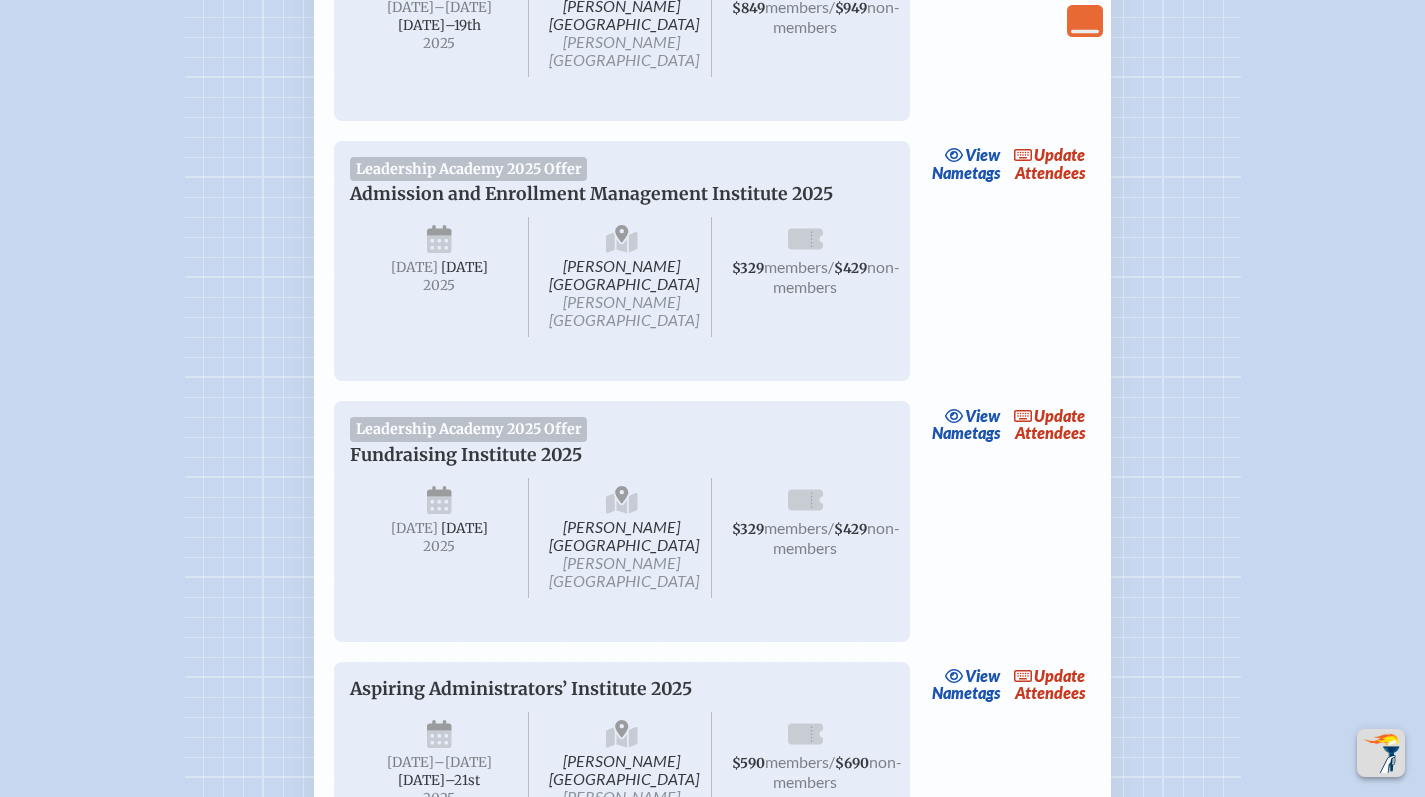 scroll, scrollTop: 1199, scrollLeft: 0, axis: vertical 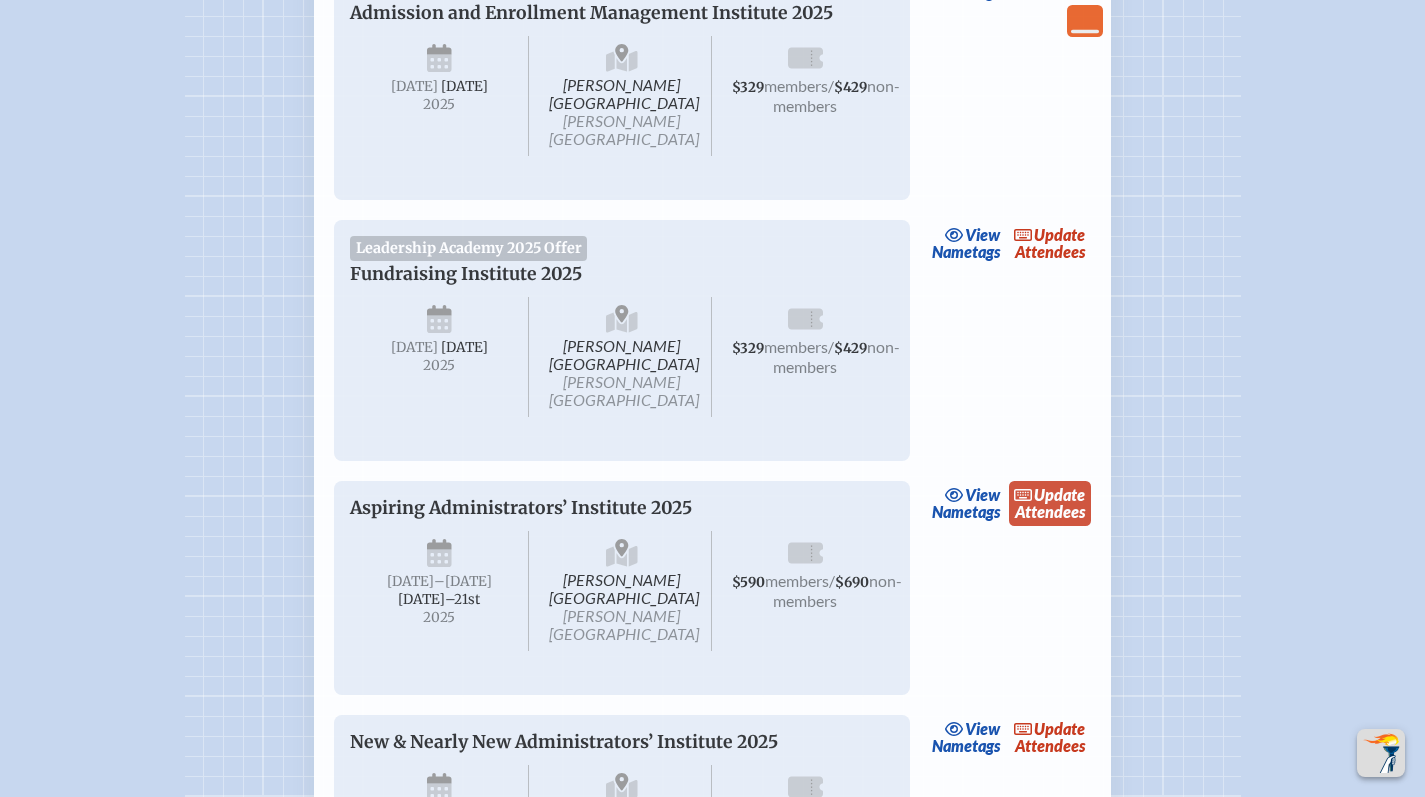 click on "update" at bounding box center (1059, 494) 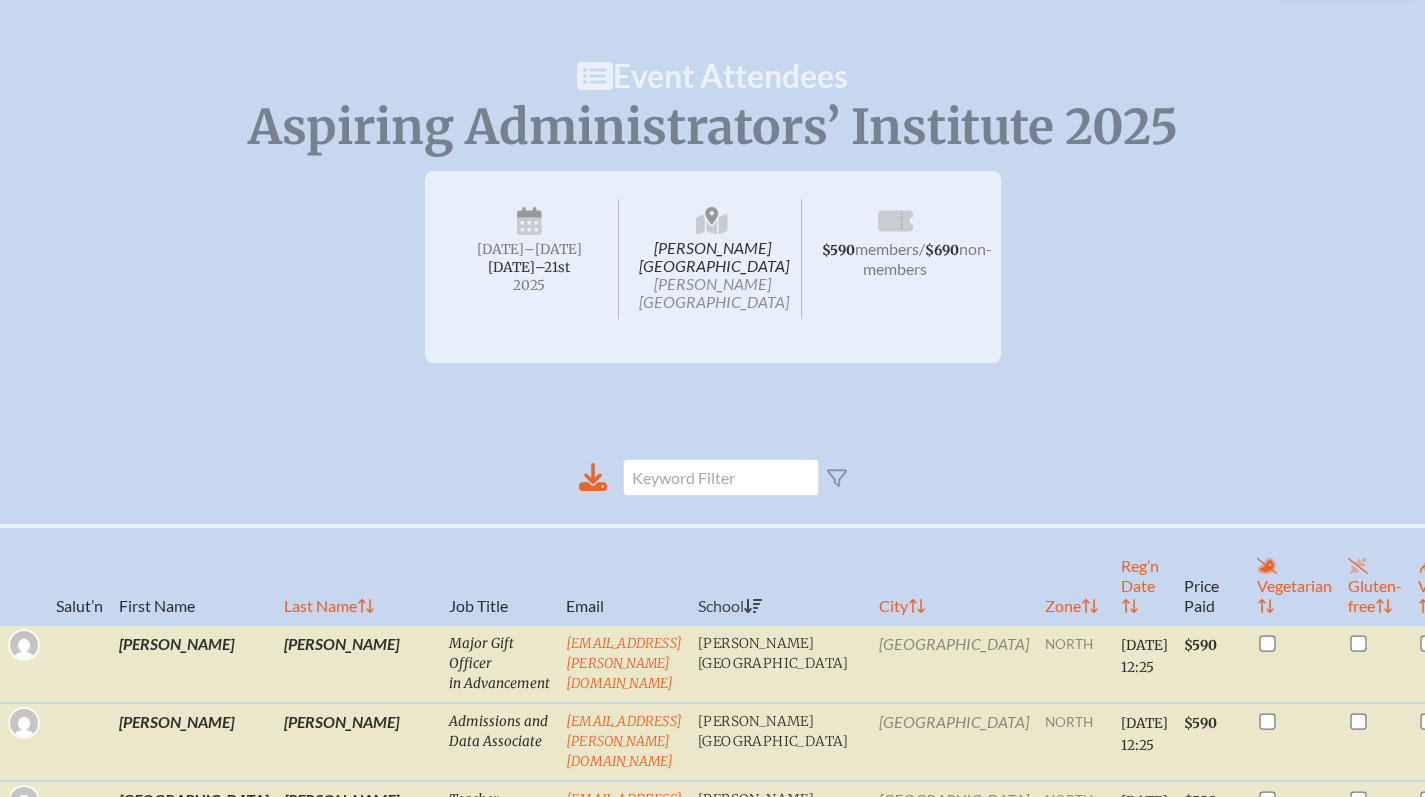 scroll, scrollTop: 130, scrollLeft: 0, axis: vertical 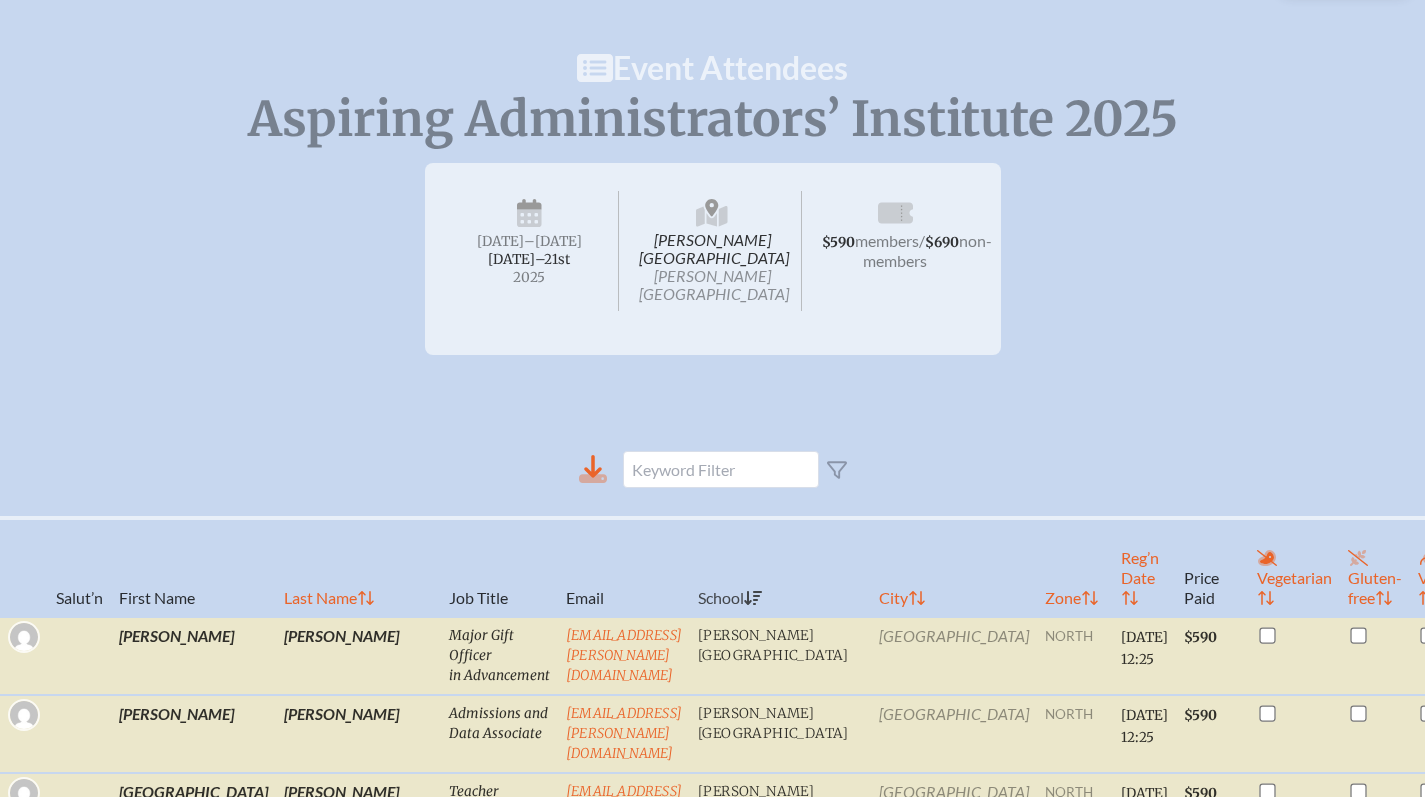 click 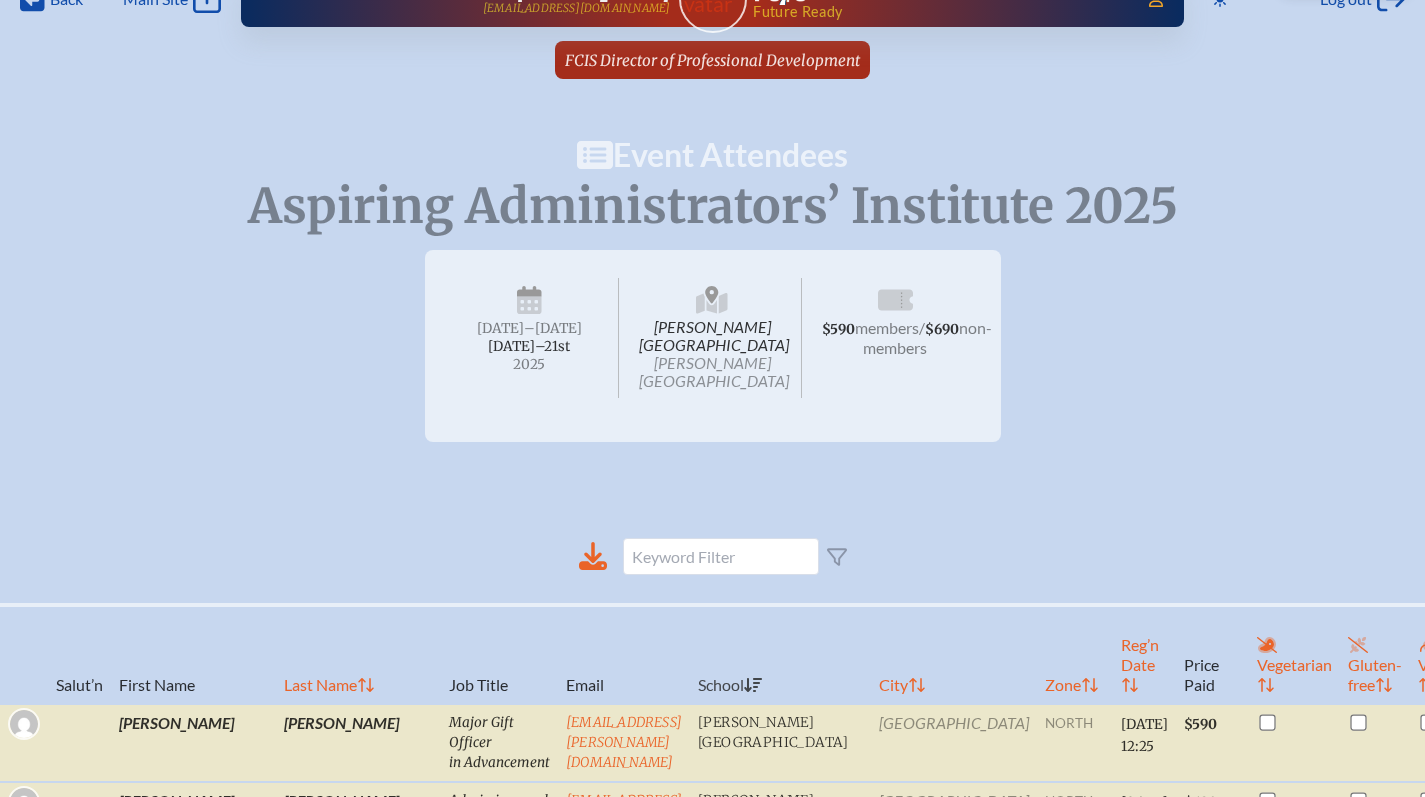 scroll, scrollTop: 0, scrollLeft: 0, axis: both 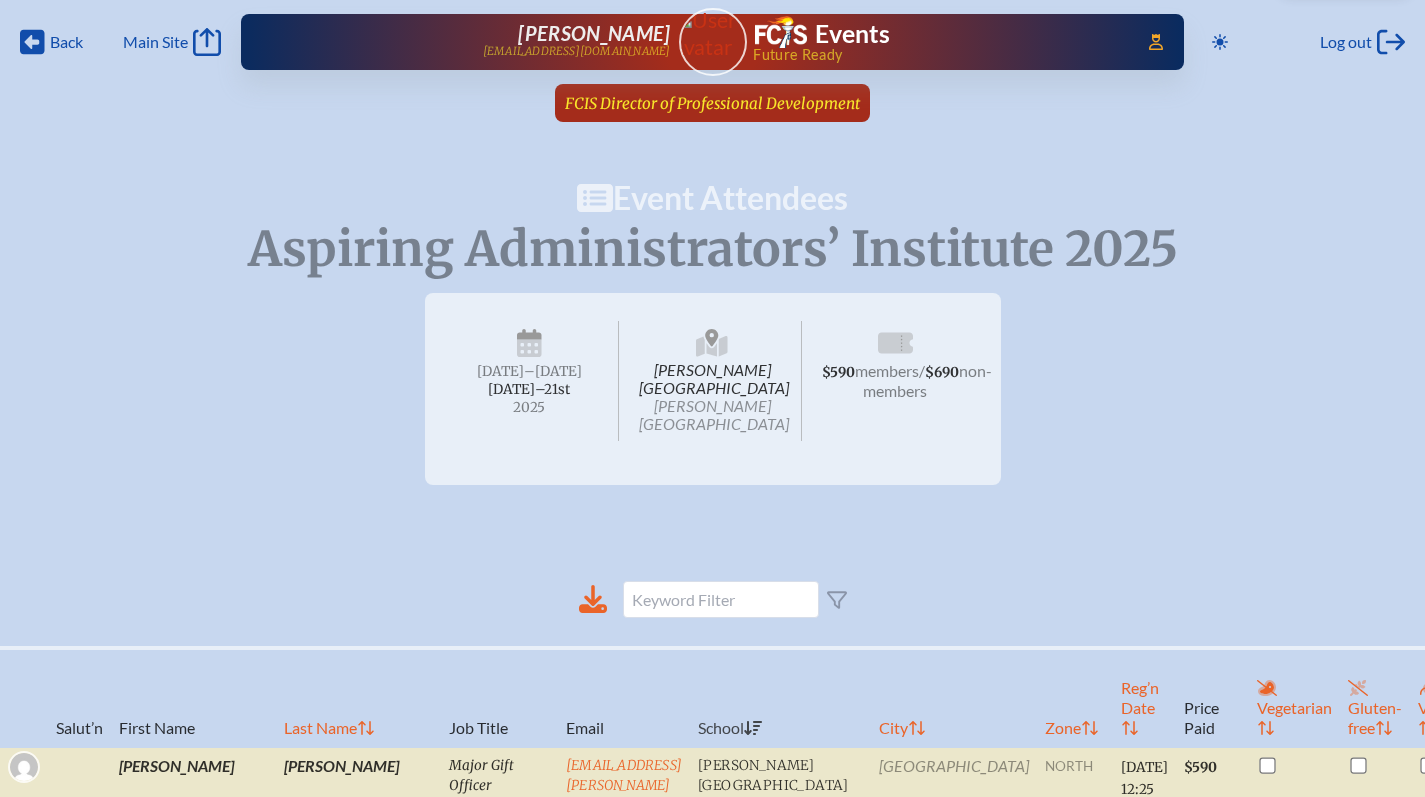 click on "FCIS Director of Professional Development" at bounding box center [712, 103] 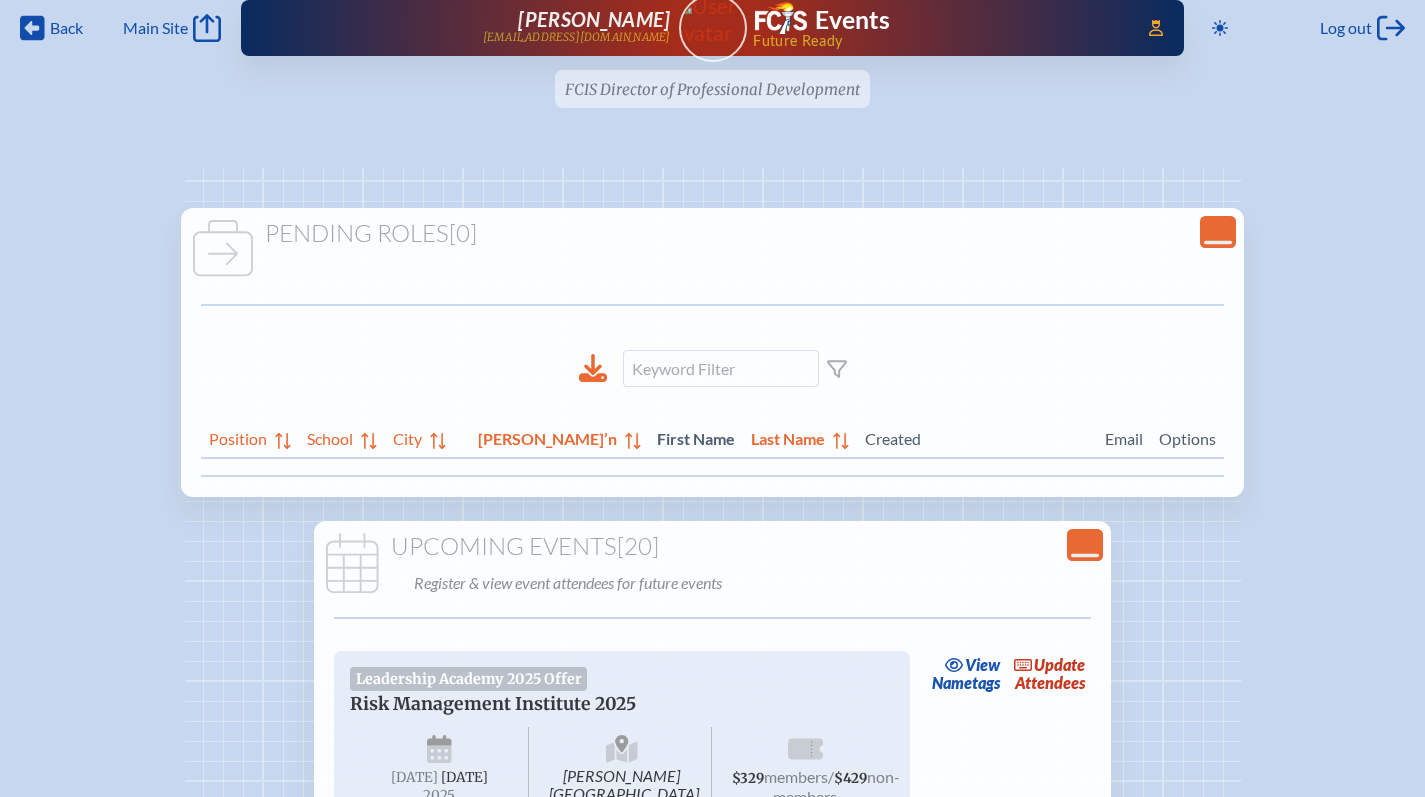 scroll, scrollTop: 0, scrollLeft: 0, axis: both 